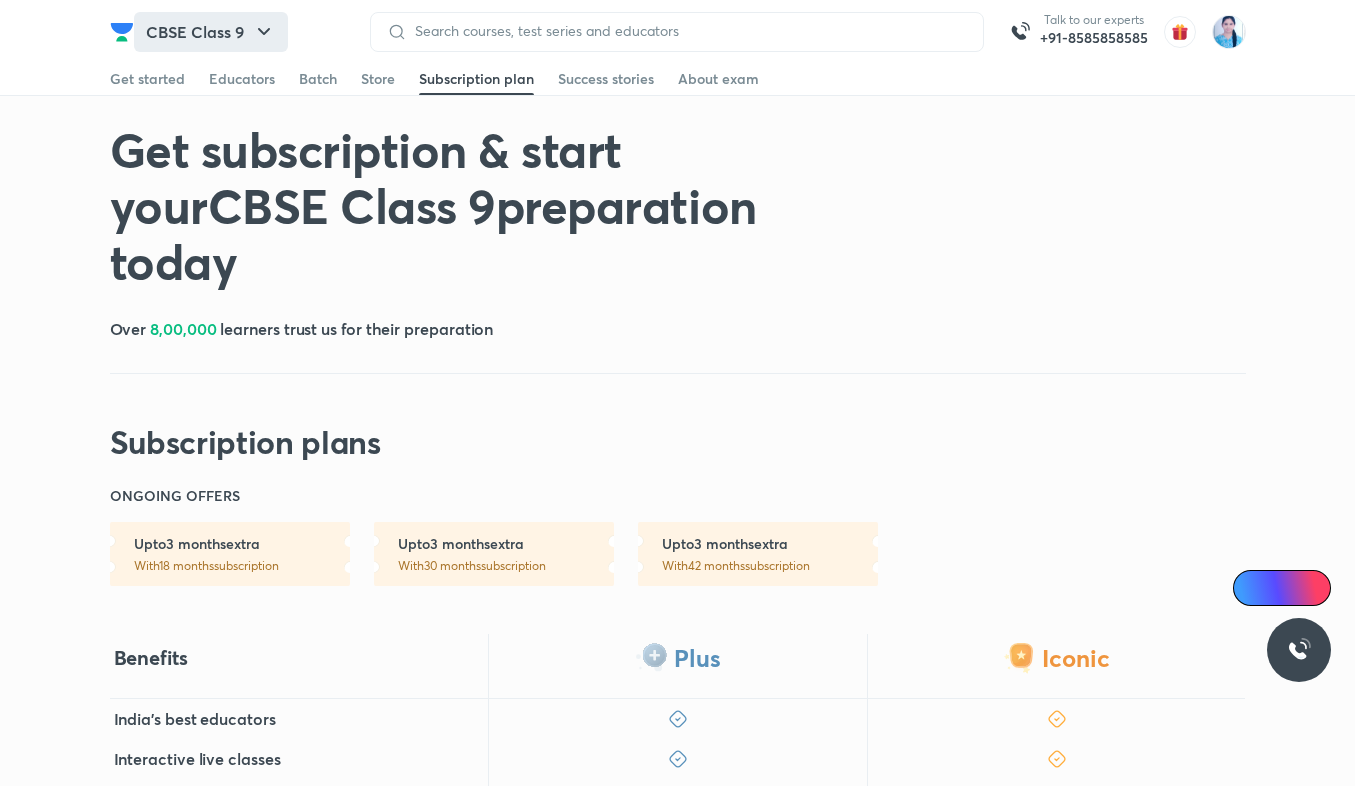 scroll, scrollTop: 480, scrollLeft: 0, axis: vertical 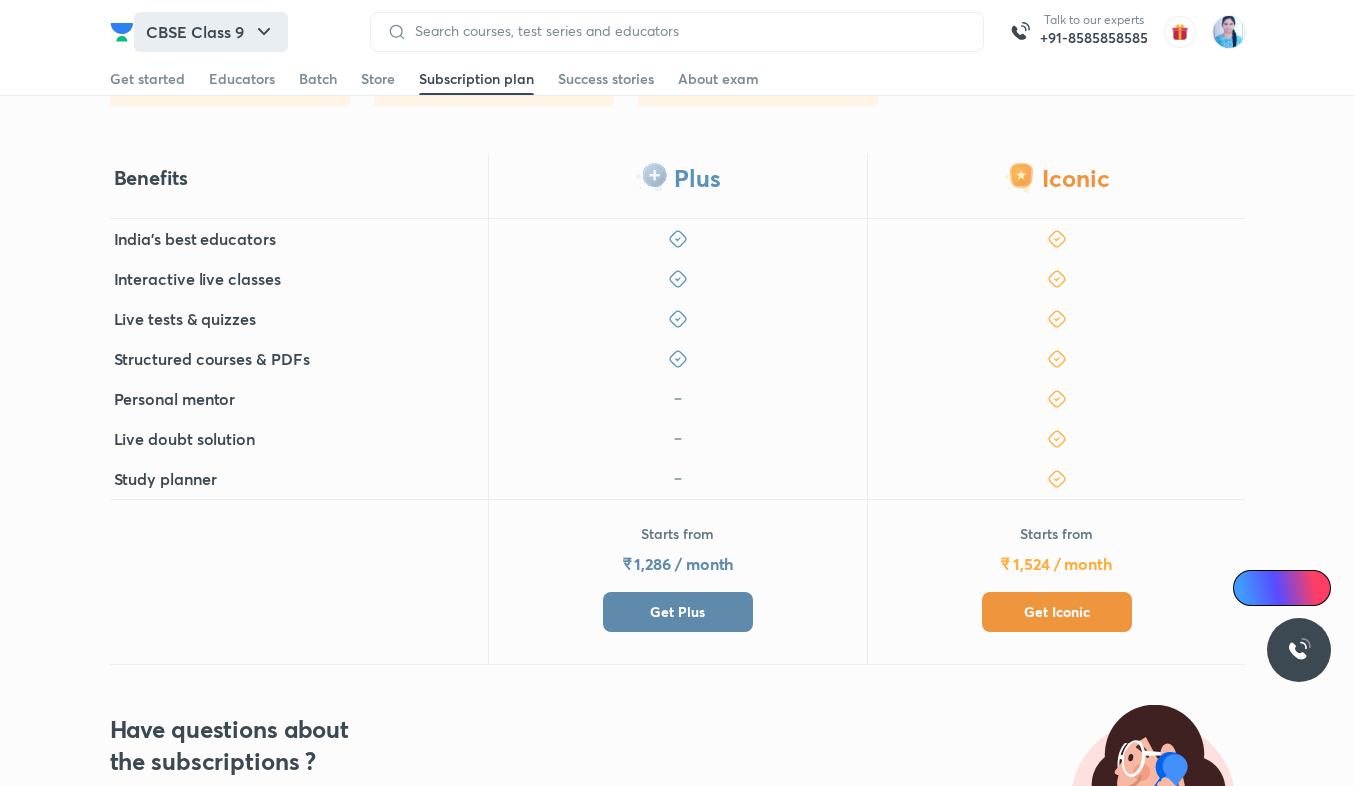 click 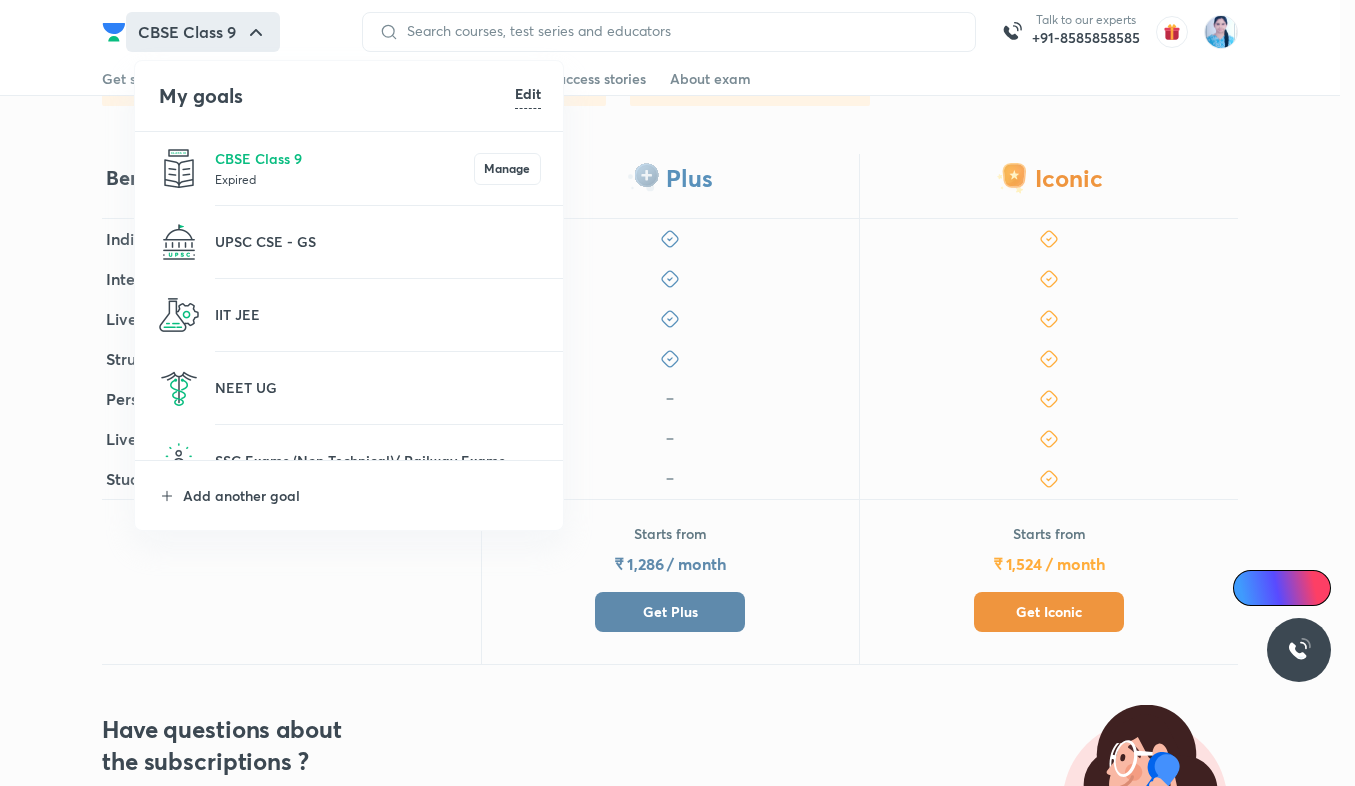scroll, scrollTop: 480, scrollLeft: 0, axis: vertical 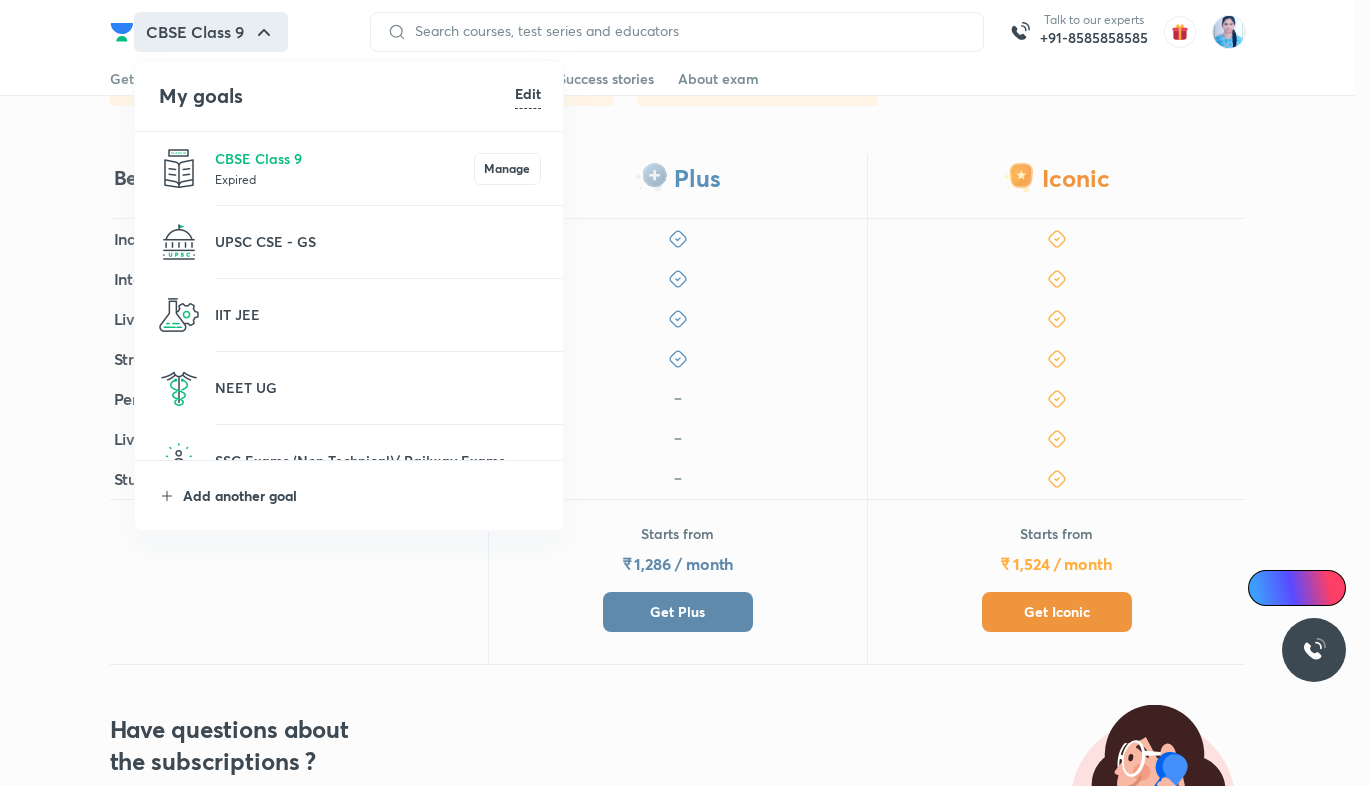 click on "Add another goal" at bounding box center (362, 495) 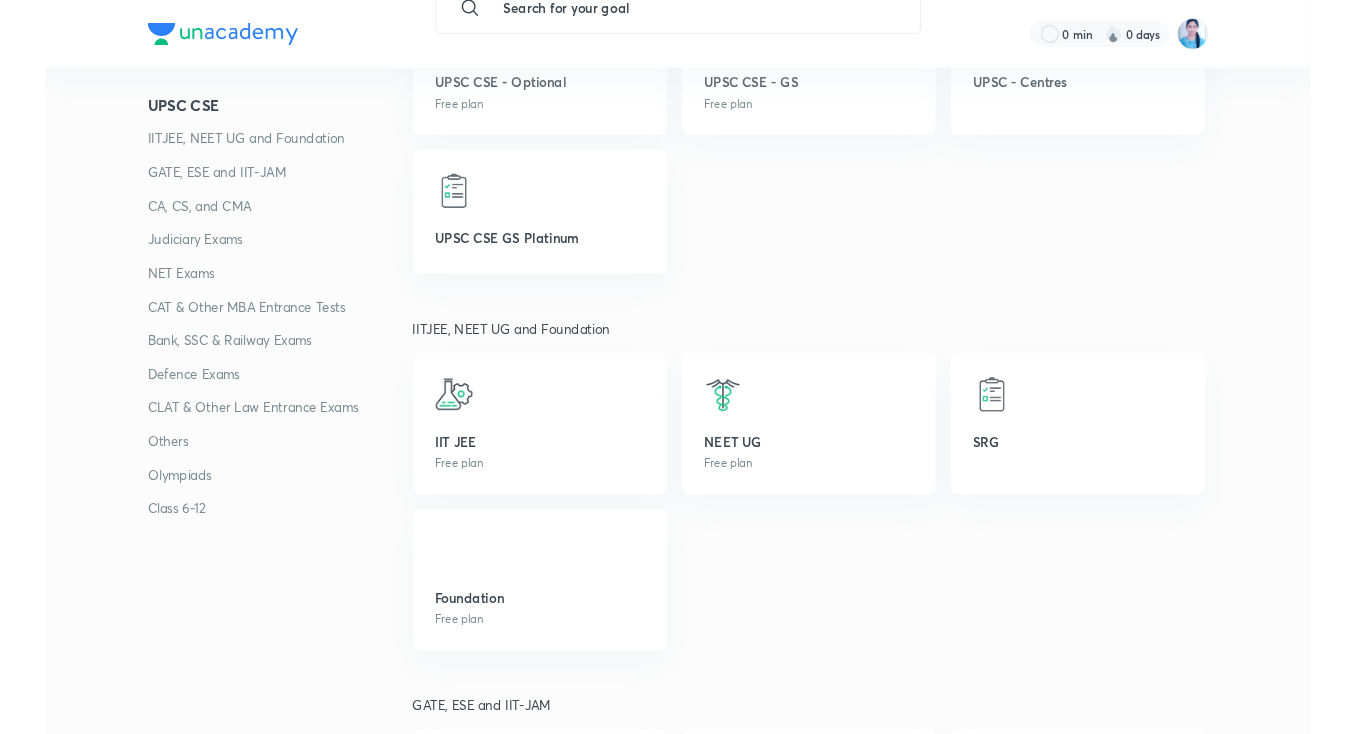 scroll, scrollTop: 0, scrollLeft: 0, axis: both 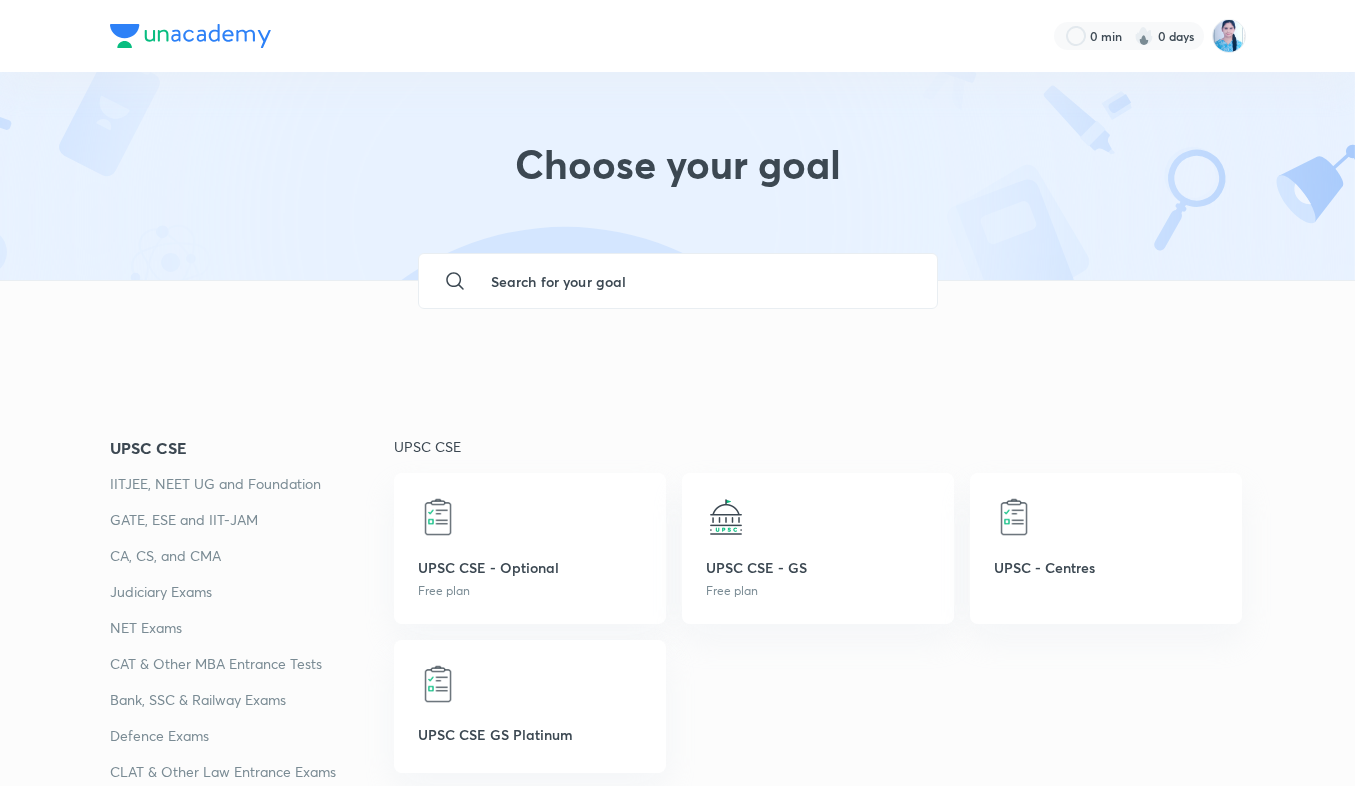 click at bounding box center [698, 281] 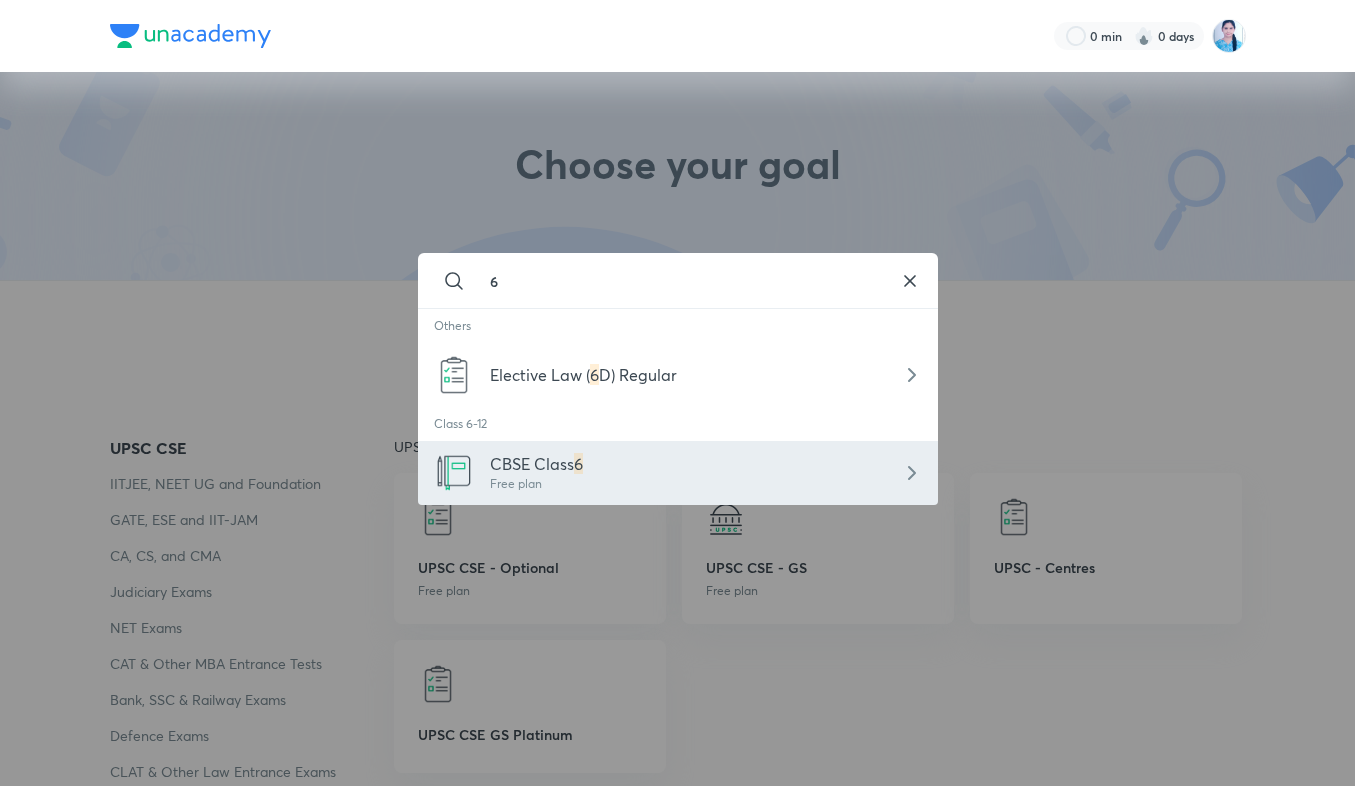 click on "CBSE Class  6 Free plan" at bounding box center [678, 473] 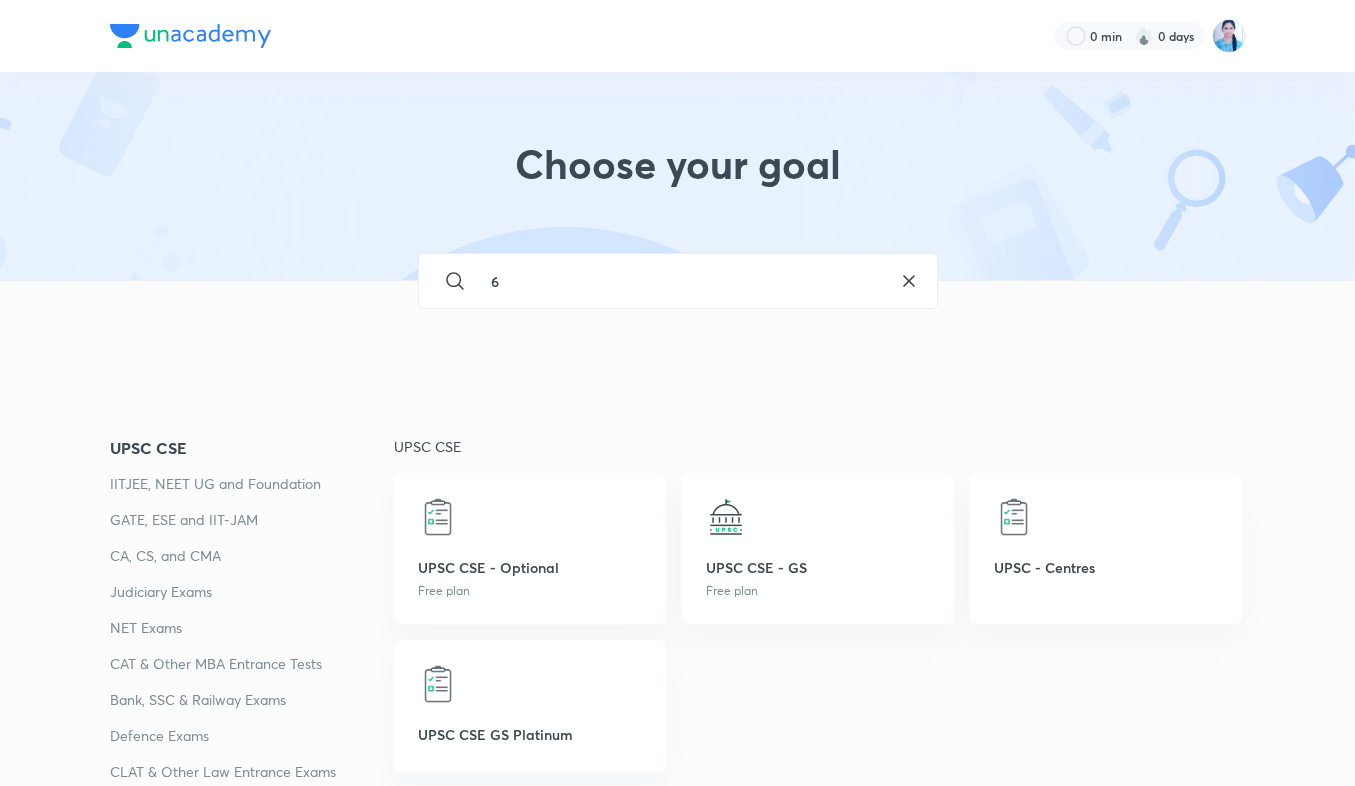 type on "CBSE Class 6" 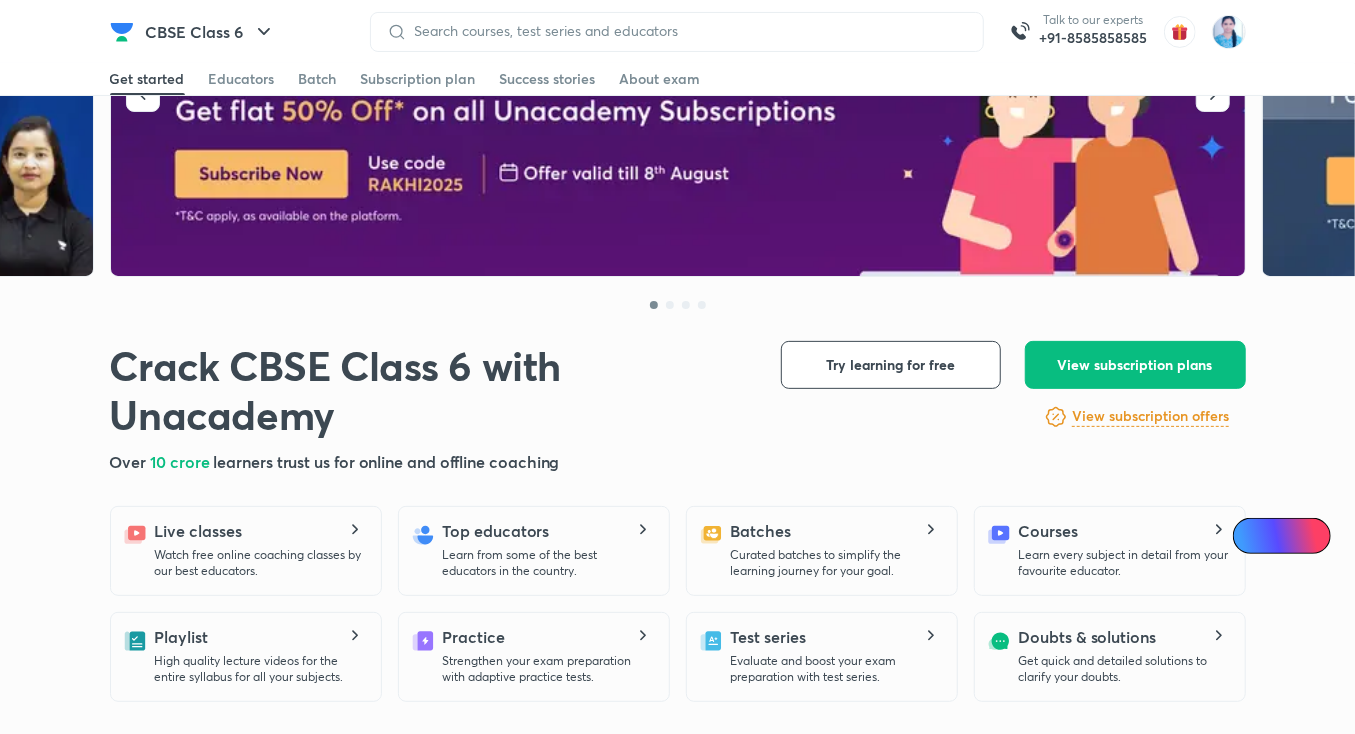 scroll, scrollTop: 252, scrollLeft: 0, axis: vertical 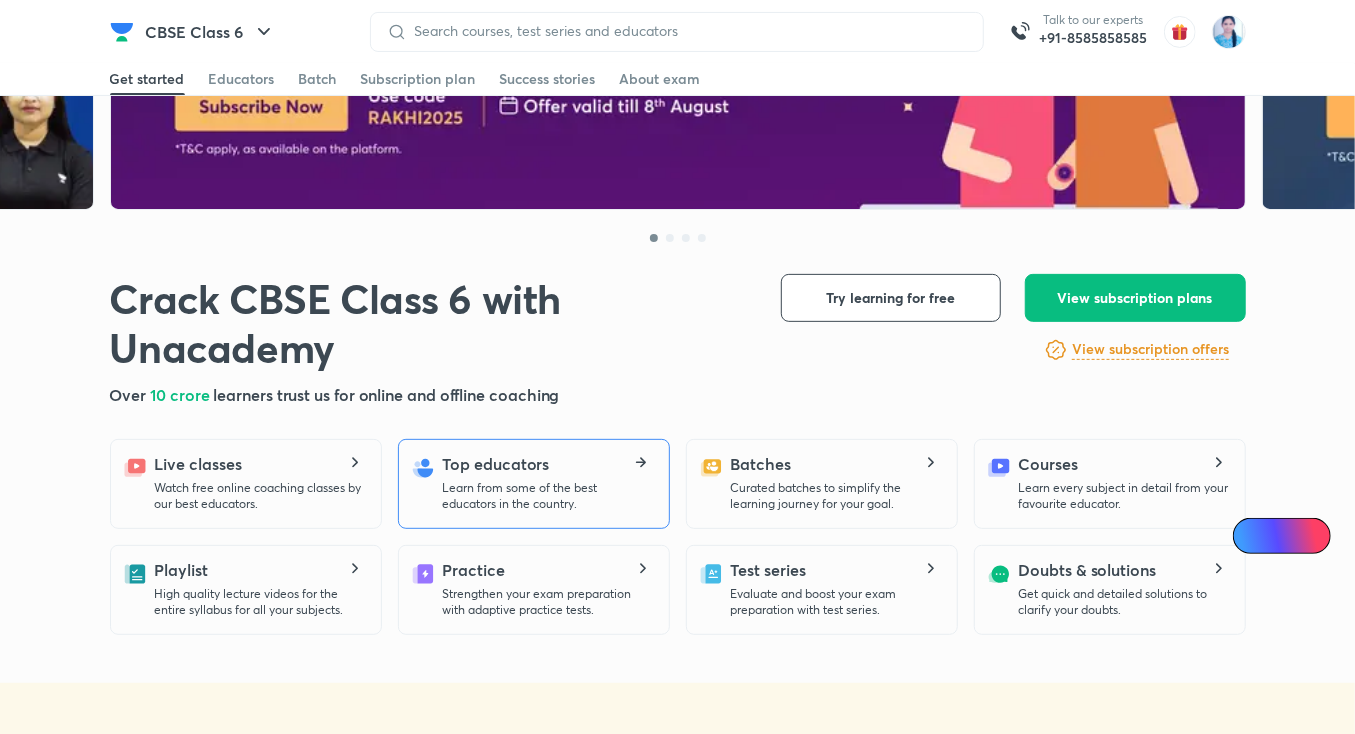 click on "Learn from some of the best educators in the country." at bounding box center (548, 496) 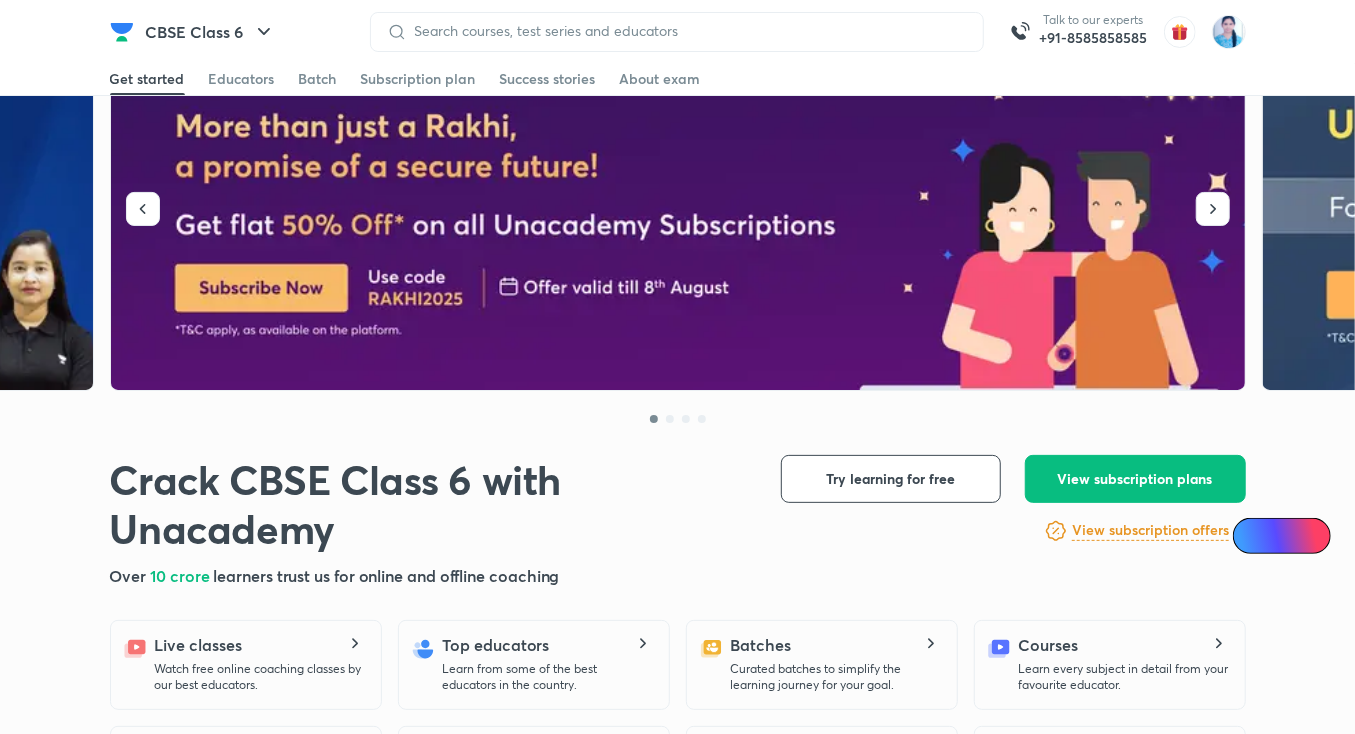 scroll, scrollTop: 120, scrollLeft: 0, axis: vertical 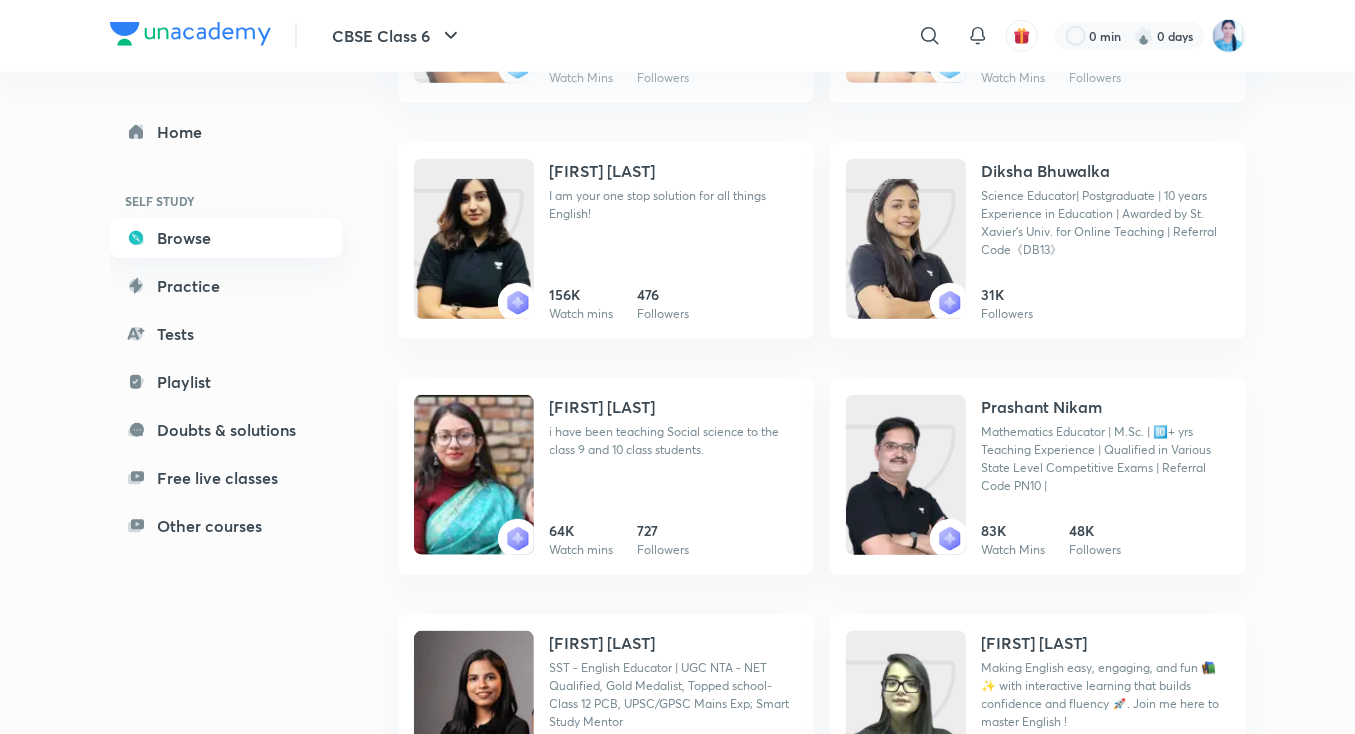 click on "Browse" at bounding box center (226, 238) 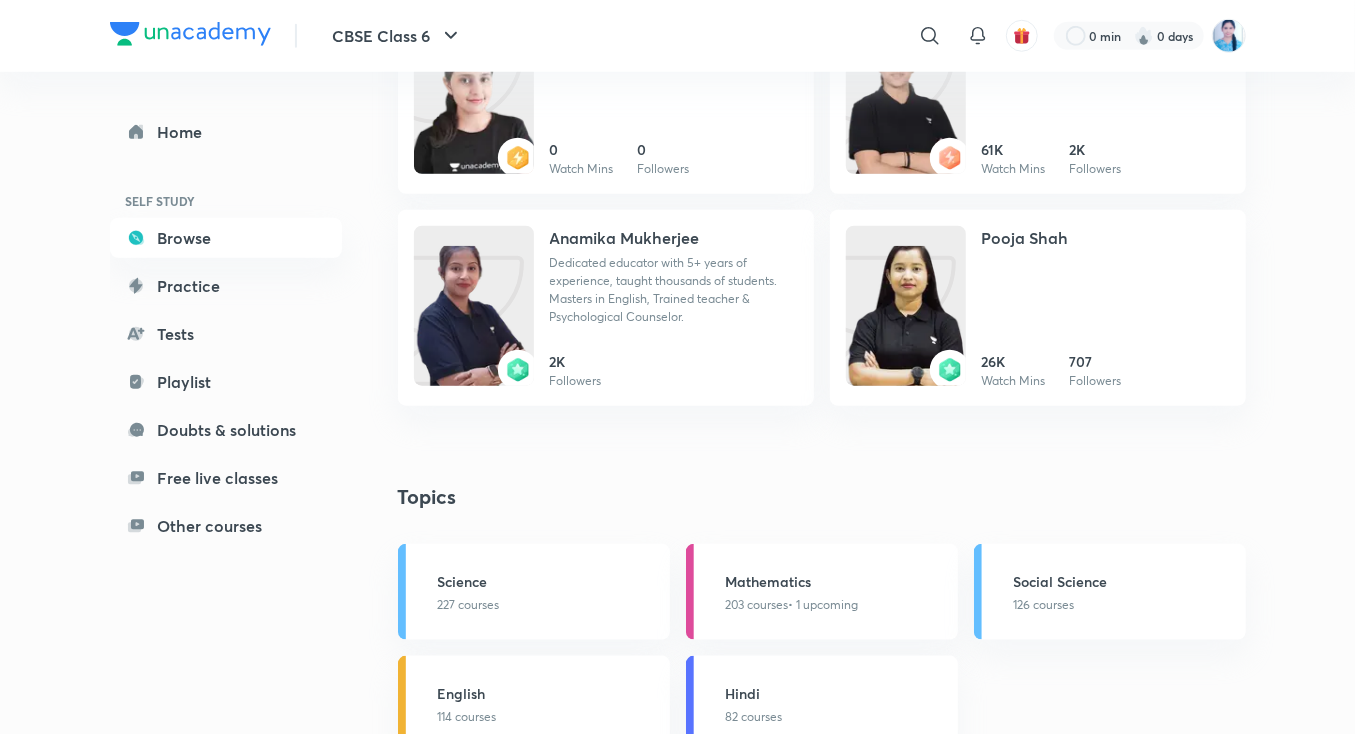 scroll, scrollTop: 0, scrollLeft: 0, axis: both 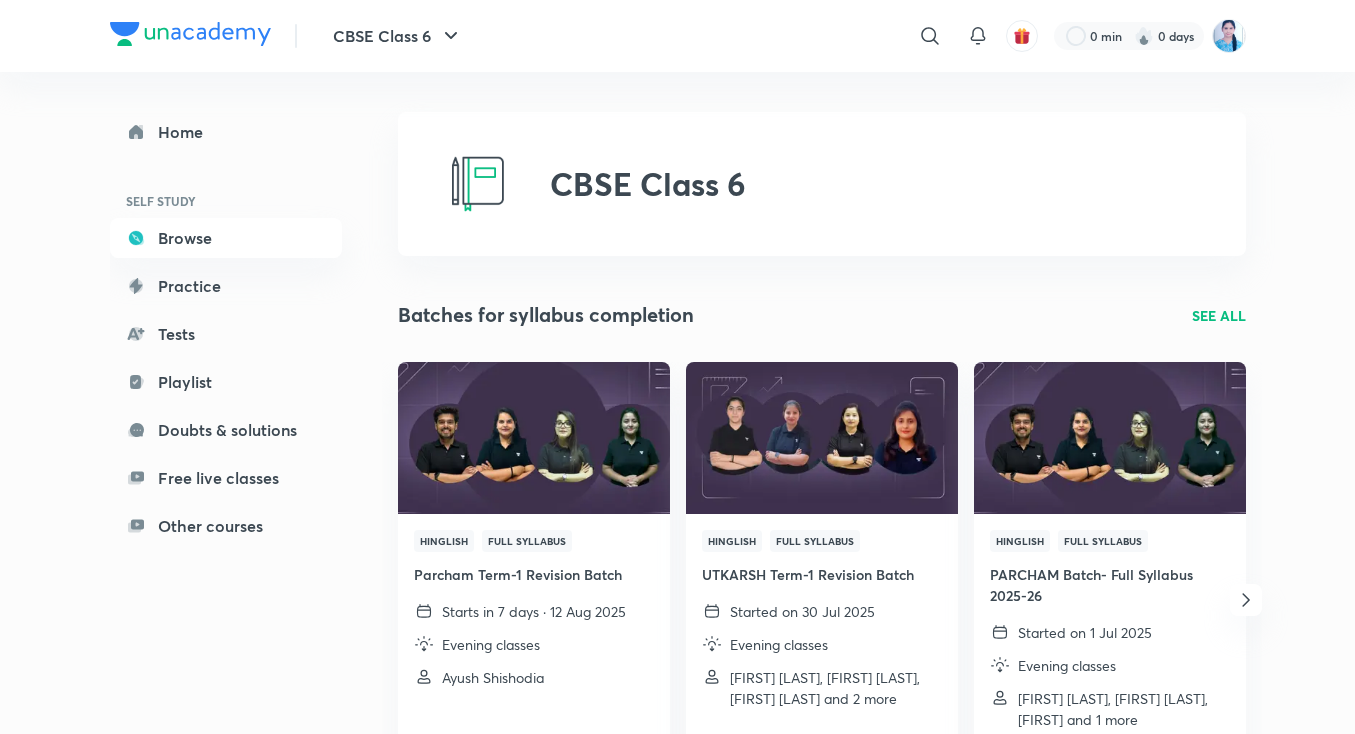 click on "SEE ALL" at bounding box center (1219, 315) 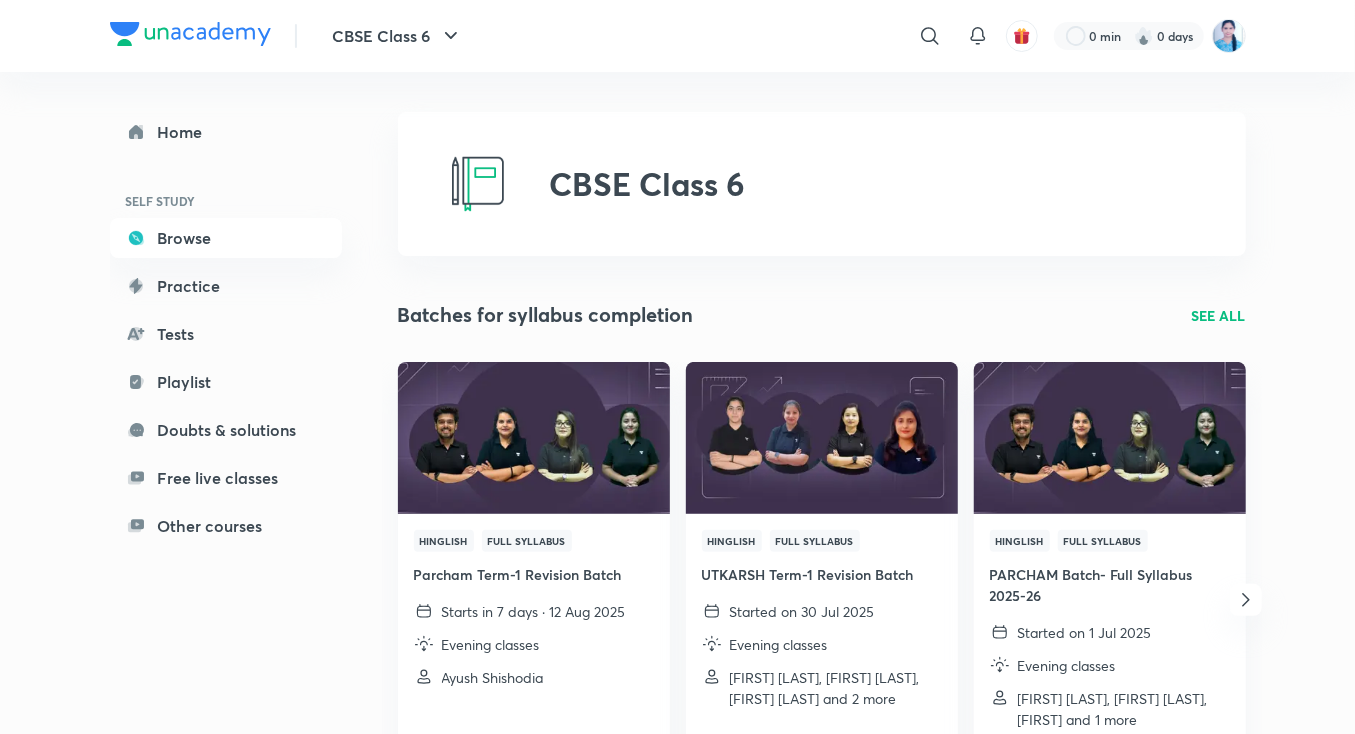 click on "CBSE Class 6 Batches for syllabus completion SEE ALL Hinglish Full Syllabus Parcham Term-1 Revision Batch Starts in 7 days · 12 Aug 2025 Evening classes Ayush Shishodia View full schedule Hinglish Full Syllabus UTKARSH Term-1 Revision Batch Started on 30 Jul 2025 Evening classes Neha Saini, Neha Bhangdiya, Pooja Shah and 2 more View full schedule Hinglish Full Syllabus PARCHAM Batch- Full Syllabus 2025-26 Started on 1 Jul 2025 Evening classes Ayush Shishodia, Juhi Singh, Reena  and 1 more View full schedule Hinglish Full Syllabus UTKARSH Batch- Full Syllabus Started on 16 Jun 2025 Evening classes Neha Saini, Neha Bhangdiya, Pooja Shah and 2 more View full schedule See All CBSE Class 6 Educators SEE ALL Neha Saini 55K Followers Yashika Arora 61K Watch Mins 2K Followers Anamika Mukherjee Dedicated educator with 5+ years of experience, taught thousands of students. Masters in English, Trained teacher & Psychological Counselor. 2K Followers Pooja Shah 52K Watch Mins 707 Followers Topics Science 227 courses Hindi" at bounding box center [822, 1021] 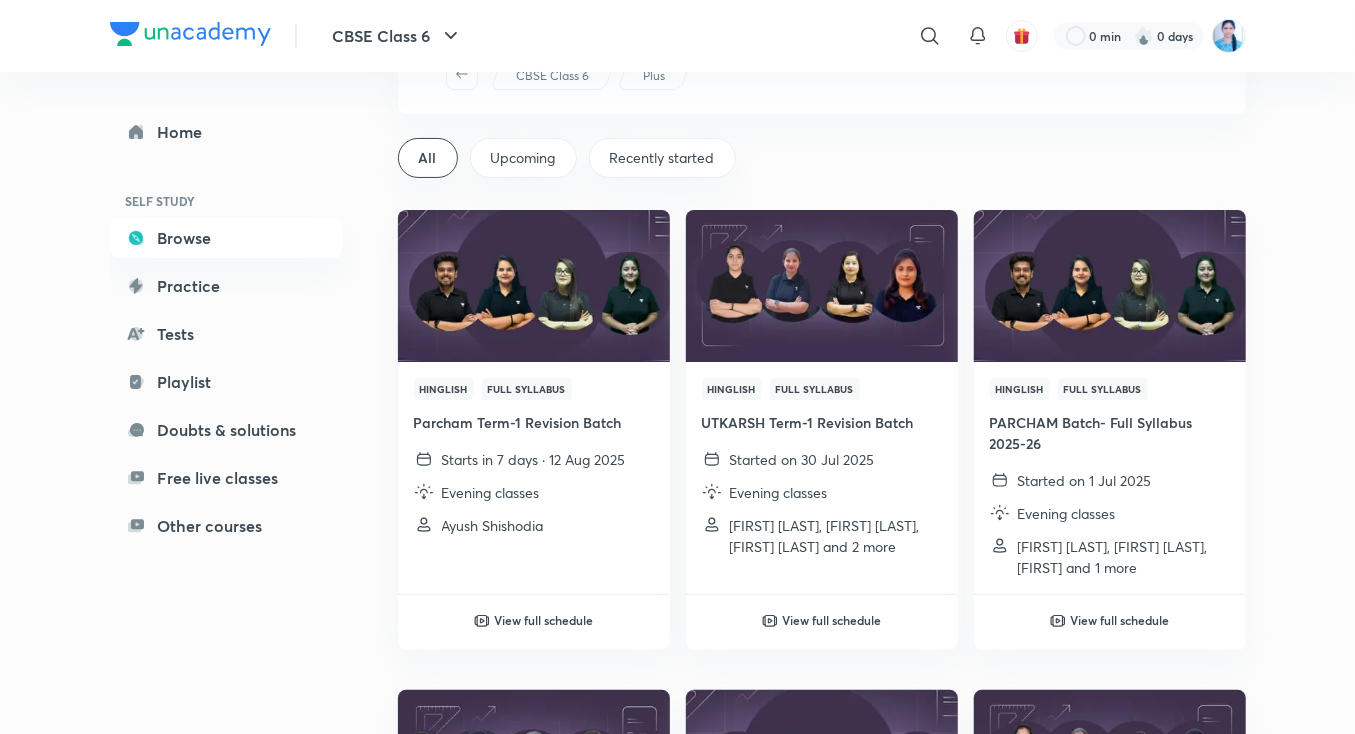 scroll, scrollTop: 0, scrollLeft: 0, axis: both 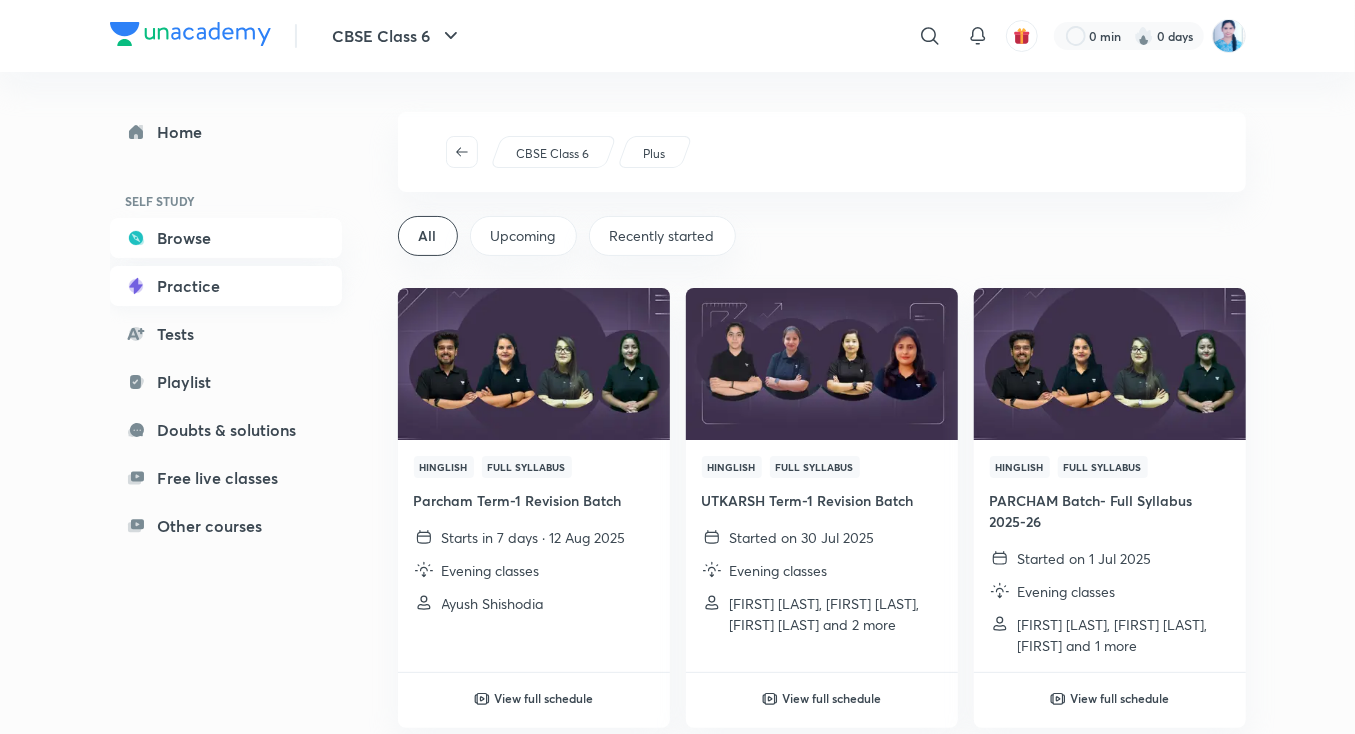 click on "Practice" at bounding box center (226, 286) 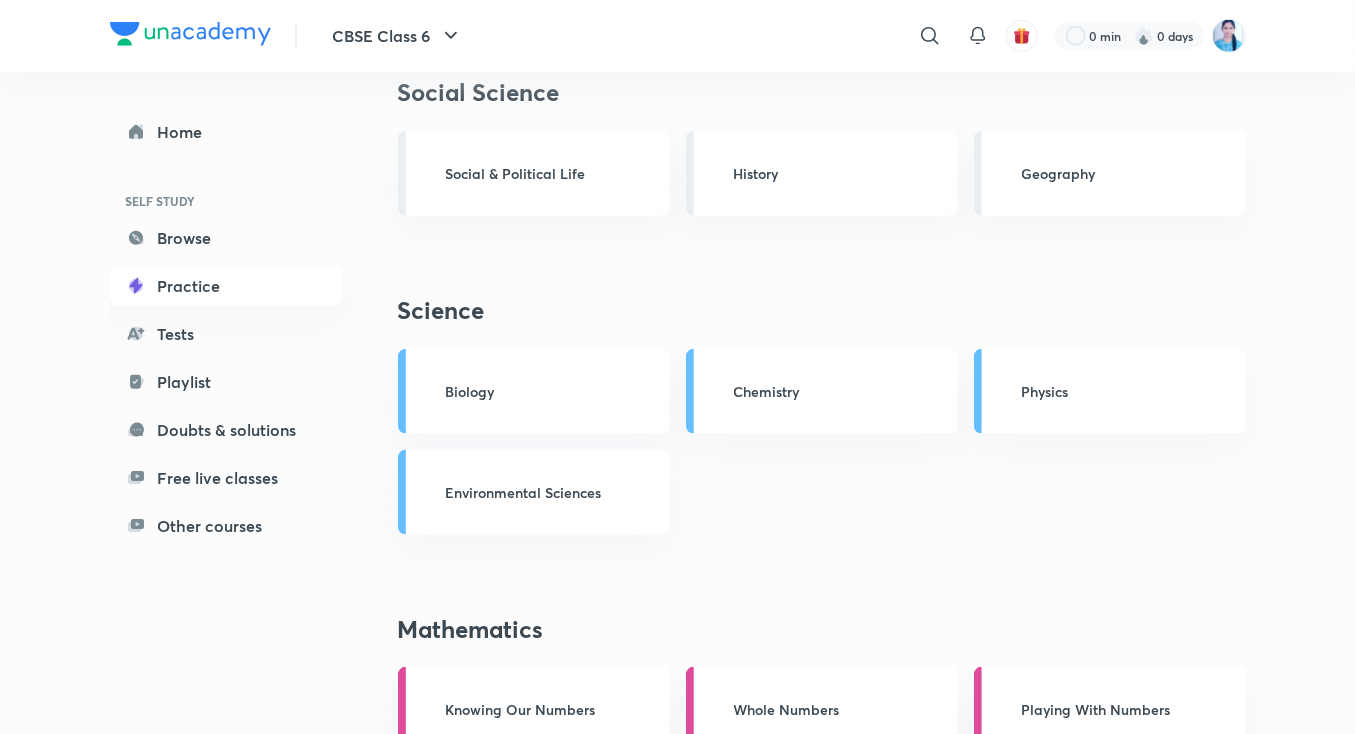 scroll, scrollTop: 1372, scrollLeft: 0, axis: vertical 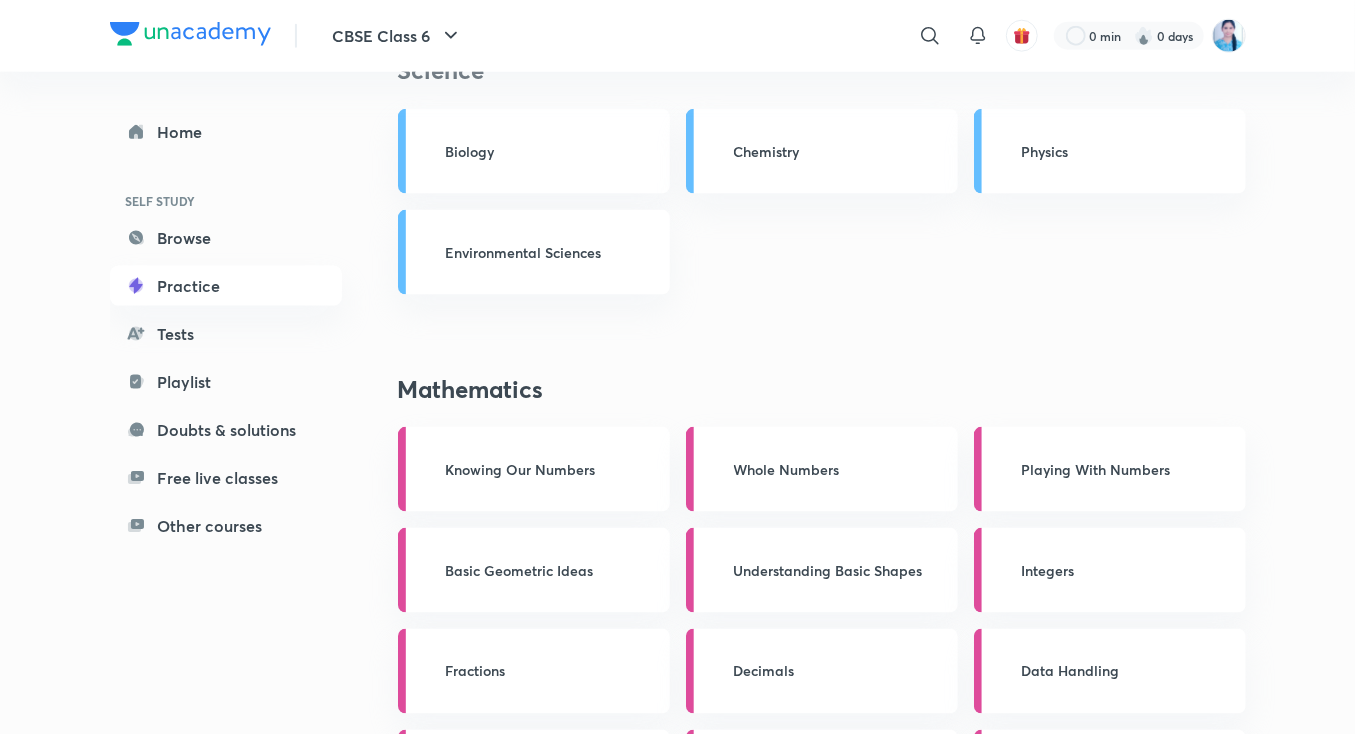 click on "Knowing Our Numbers" at bounding box center (534, 469) 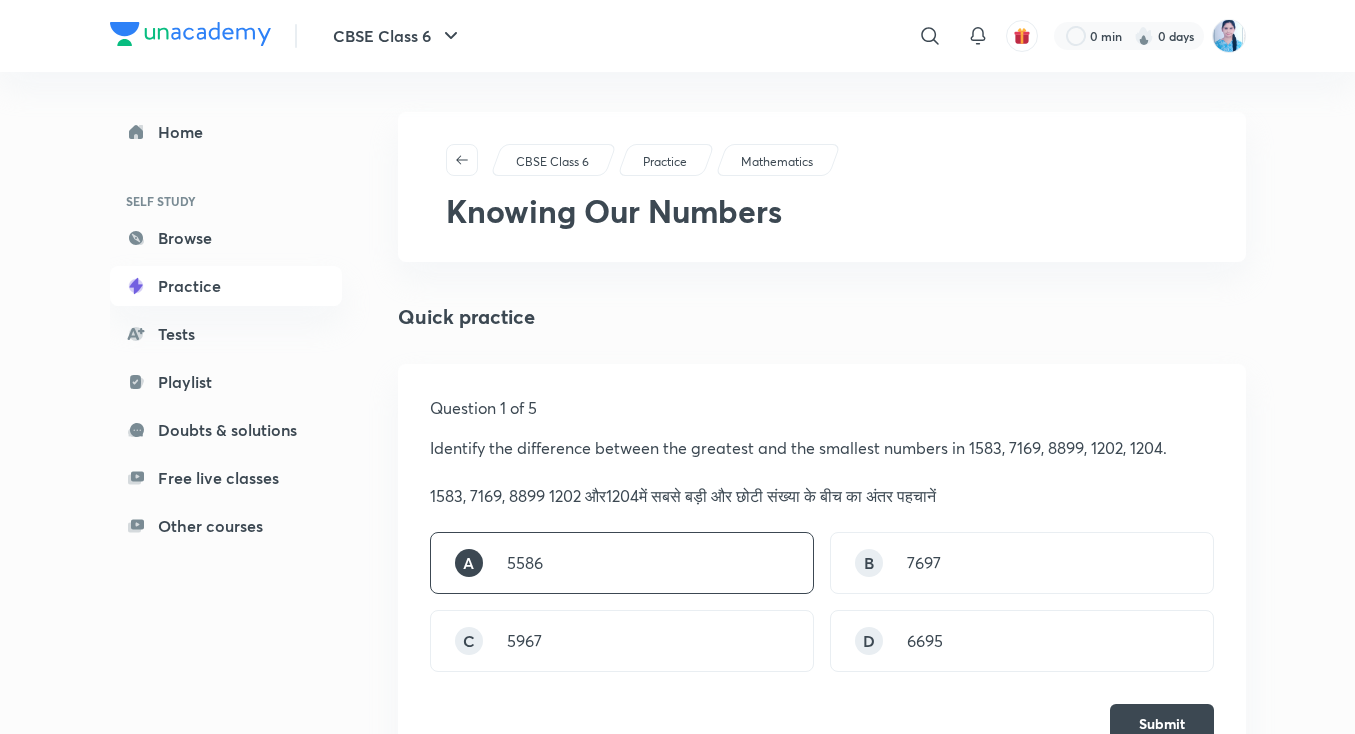 scroll, scrollTop: 240, scrollLeft: 0, axis: vertical 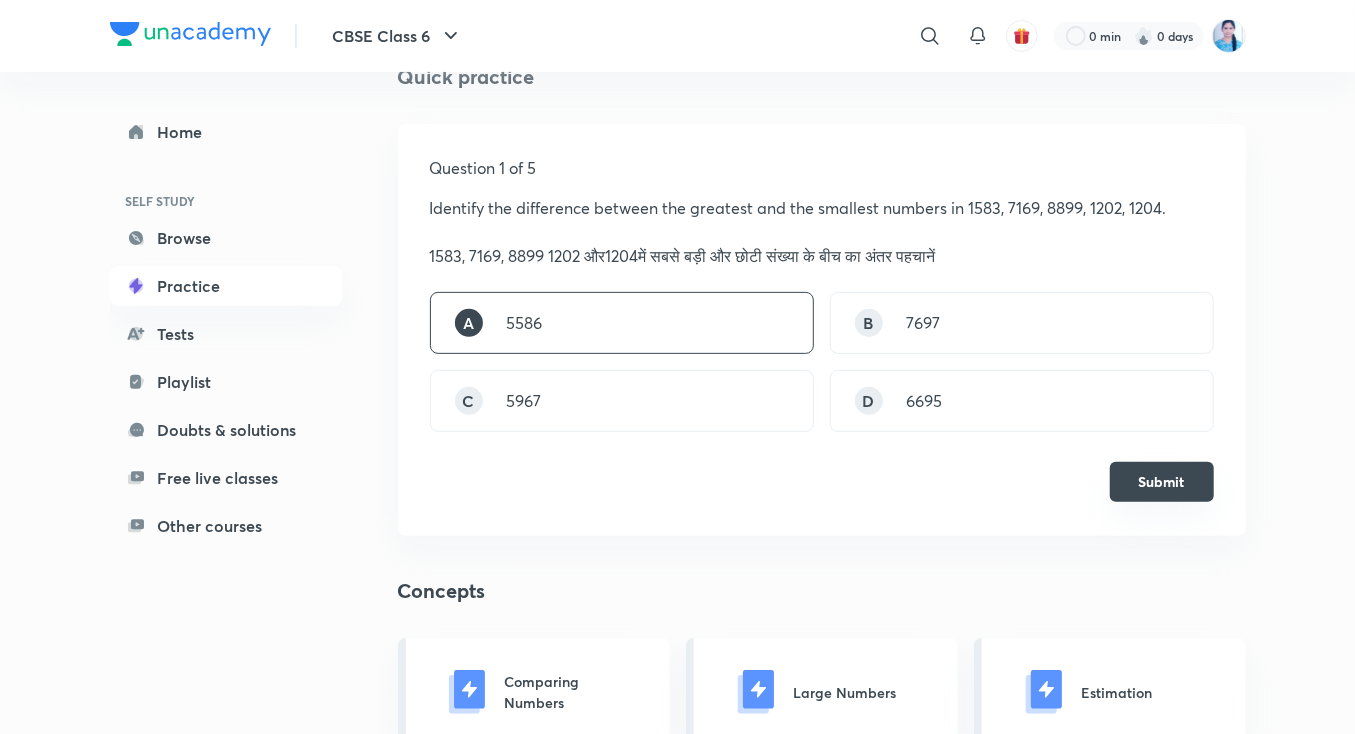 click on "Submit" at bounding box center (1162, 482) 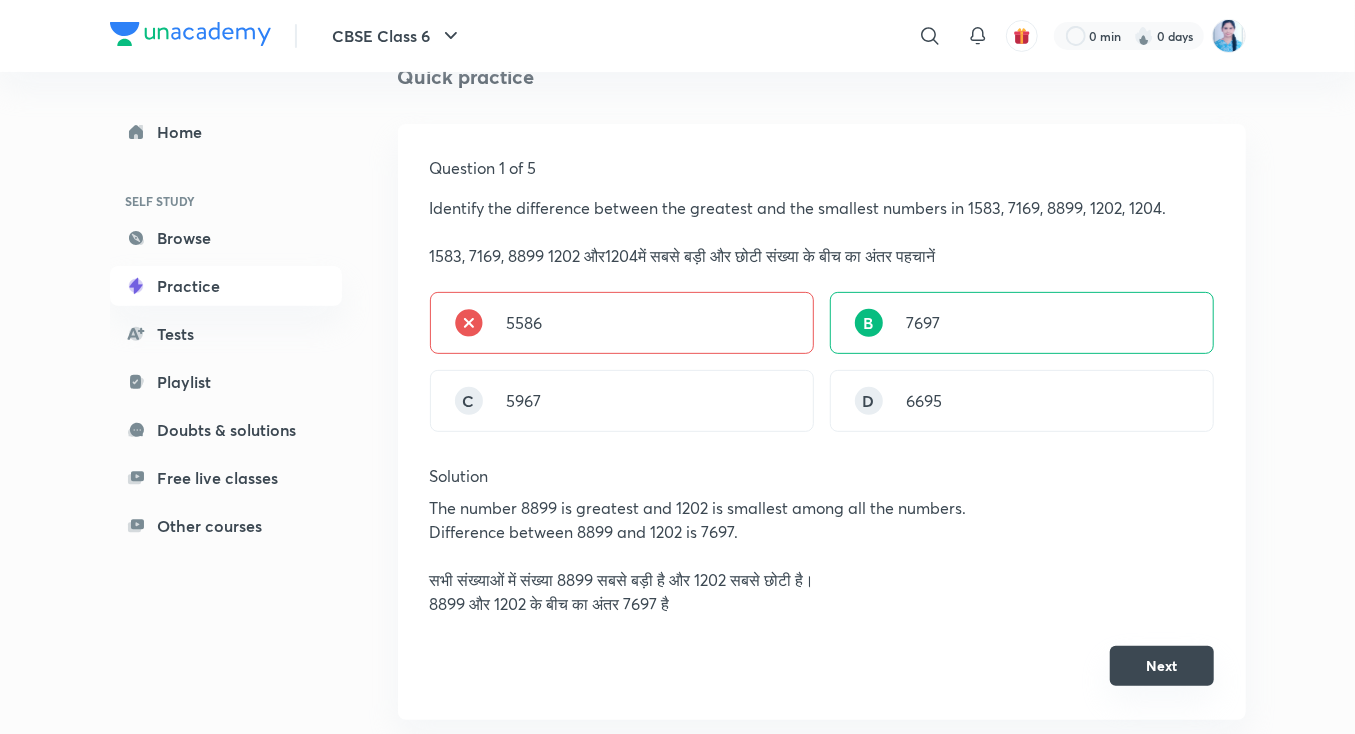 click on "Next" at bounding box center (1162, 666) 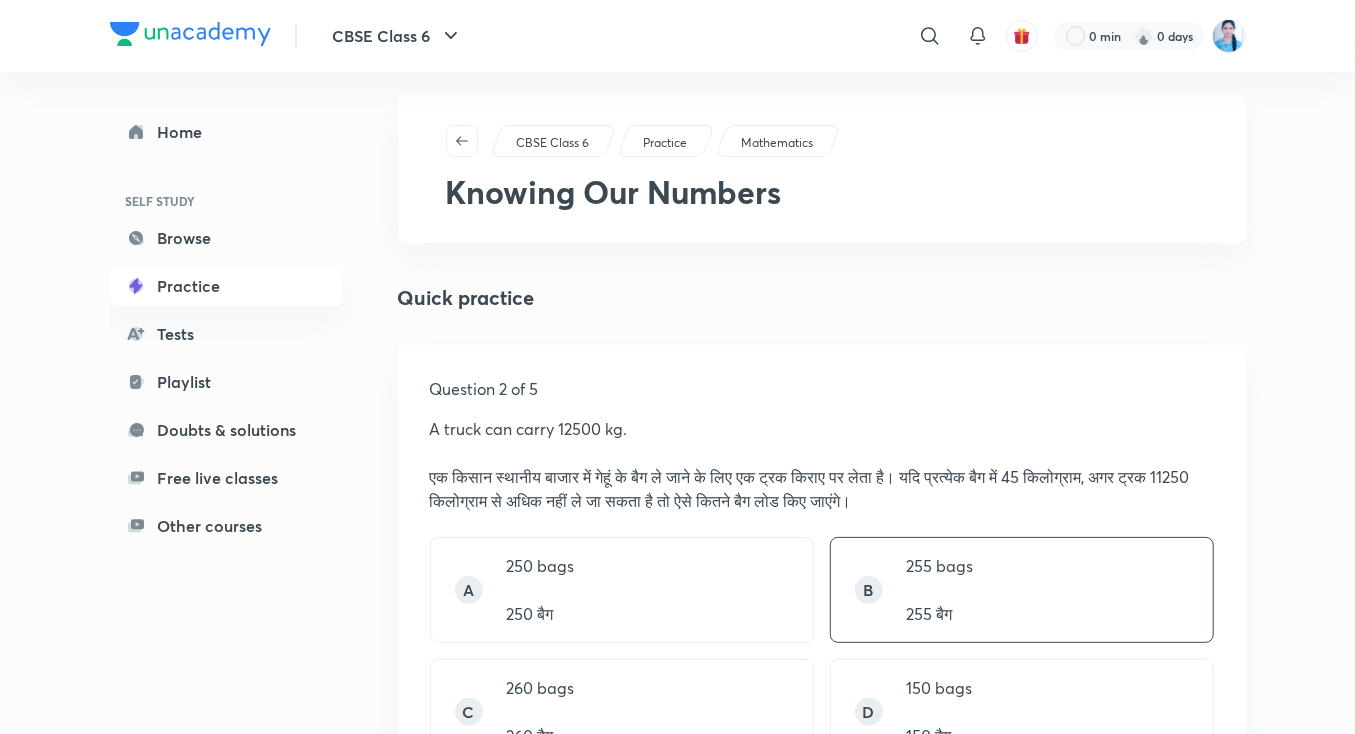 scroll, scrollTop: 240, scrollLeft: 0, axis: vertical 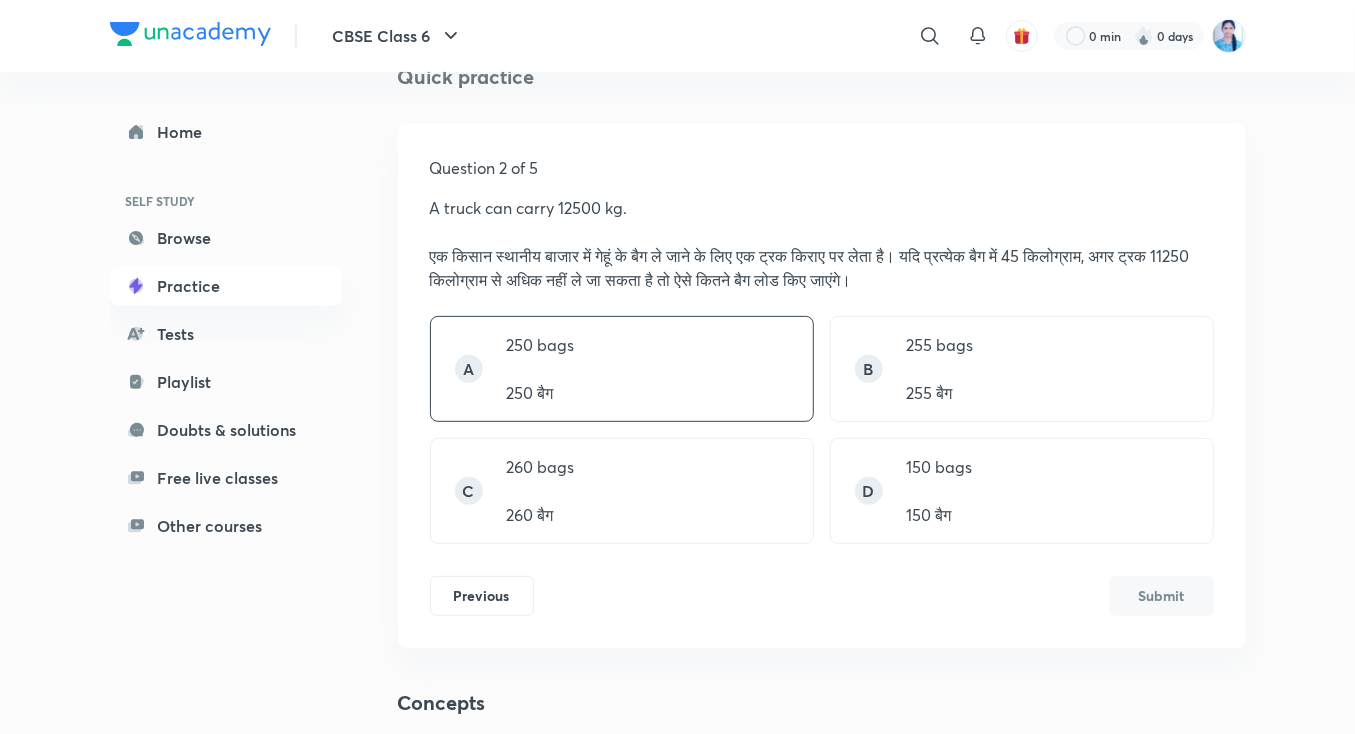 click on "A 250 bags 250 बैग" at bounding box center [622, 369] 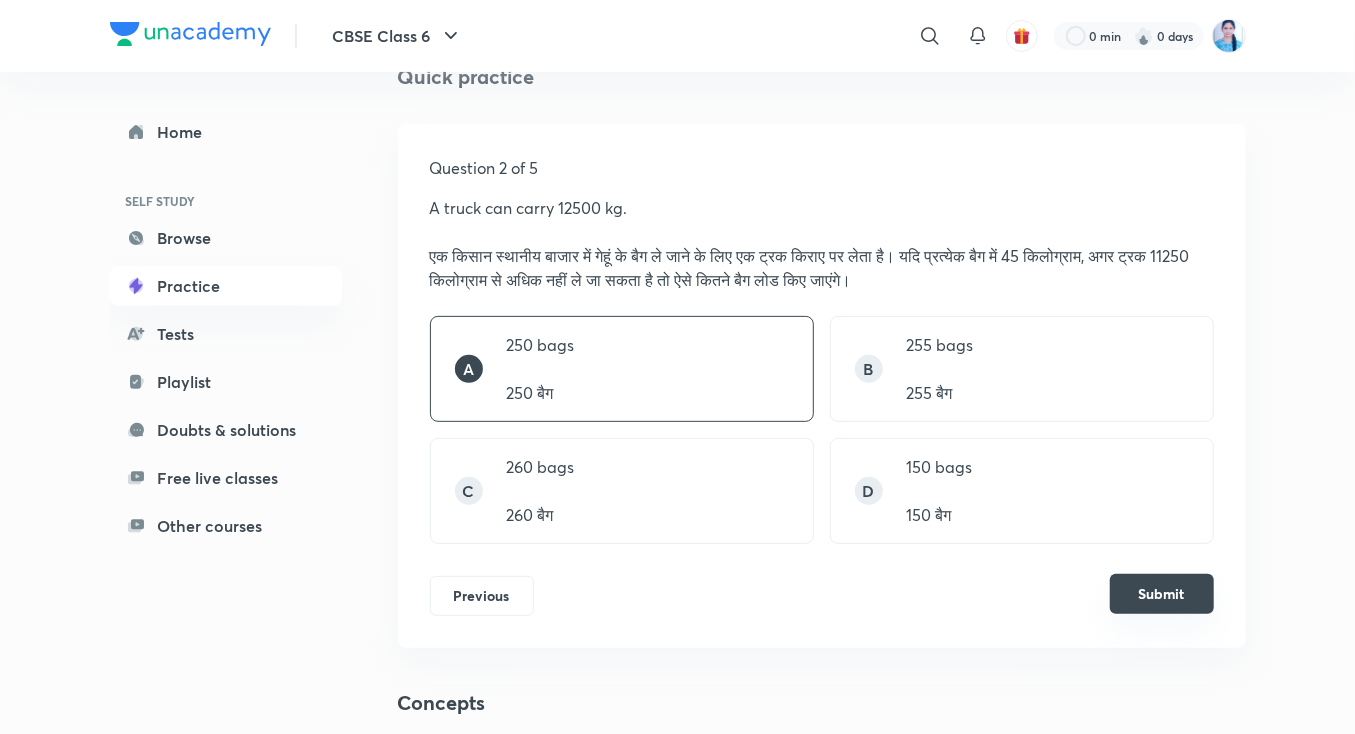 click on "Submit" at bounding box center [1162, 594] 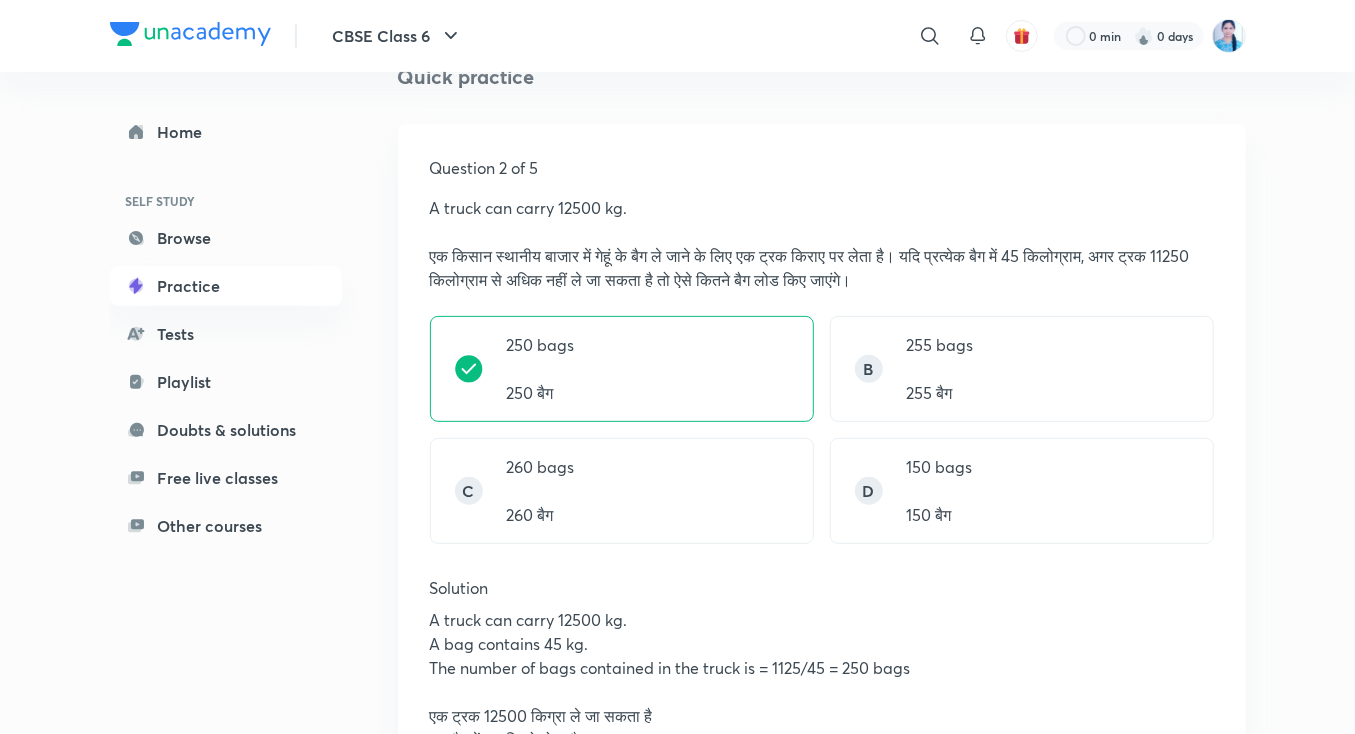 scroll, scrollTop: 360, scrollLeft: 0, axis: vertical 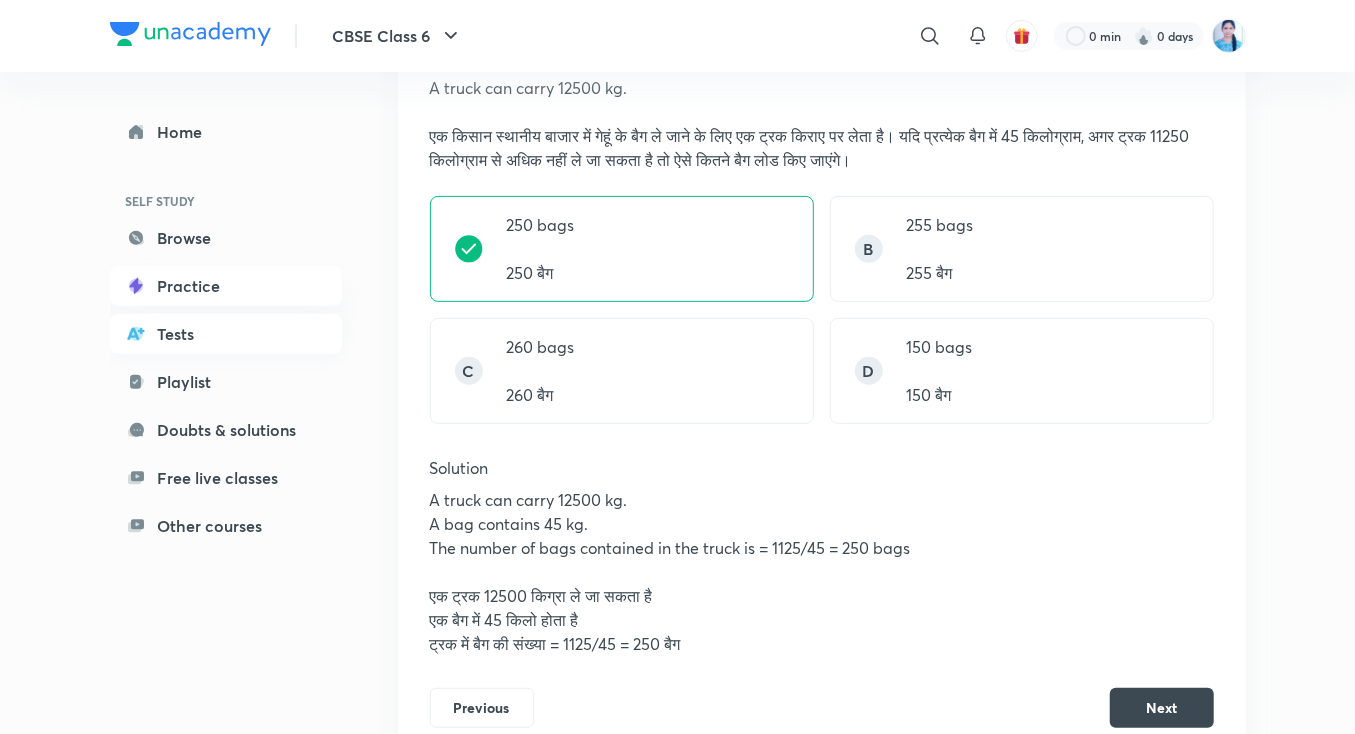 click on "Tests" at bounding box center (226, 334) 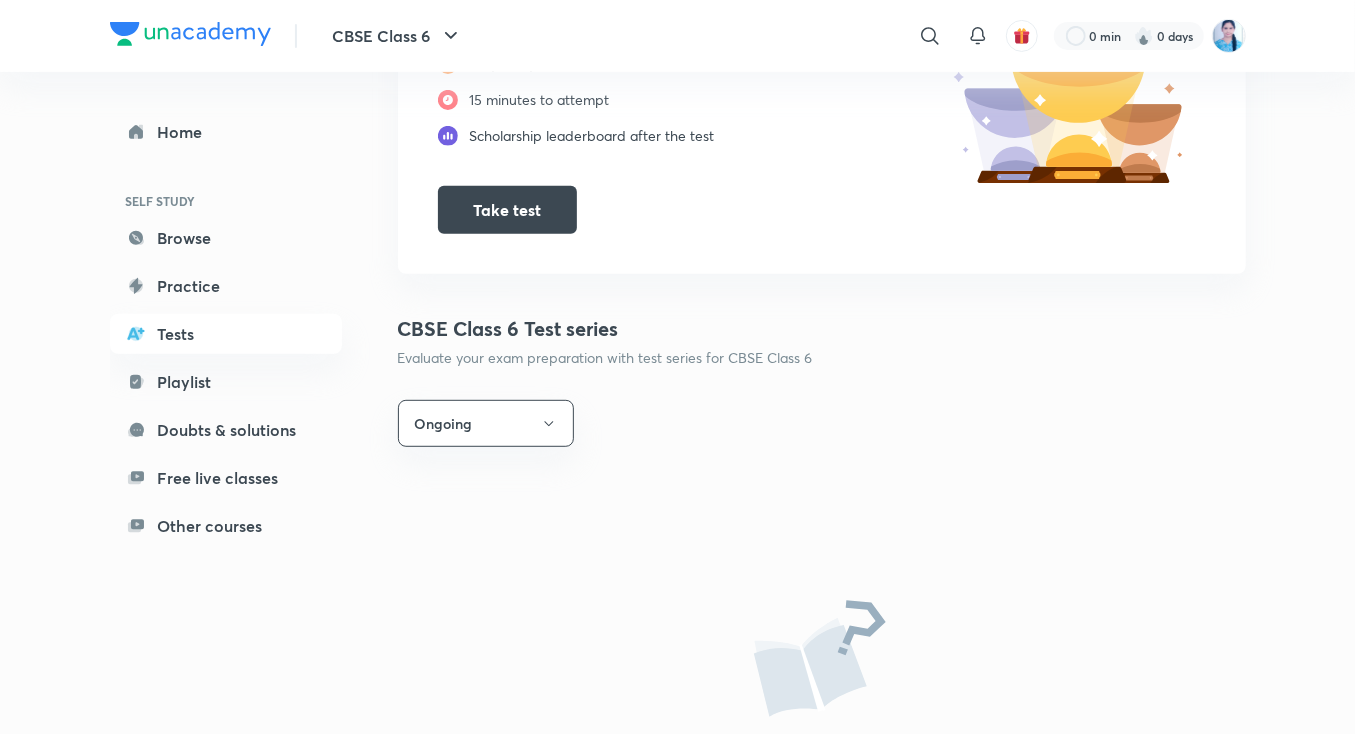 scroll, scrollTop: 360, scrollLeft: 0, axis: vertical 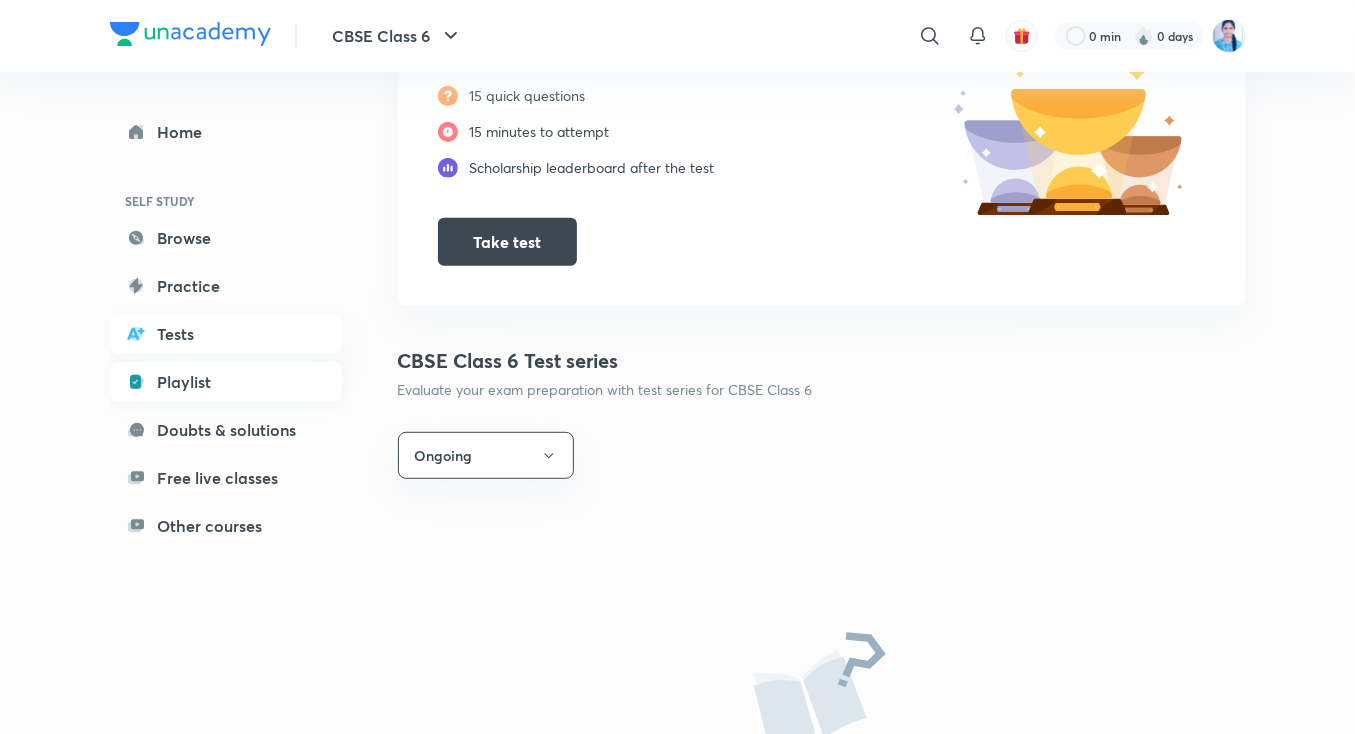 click on "Playlist" at bounding box center [226, 382] 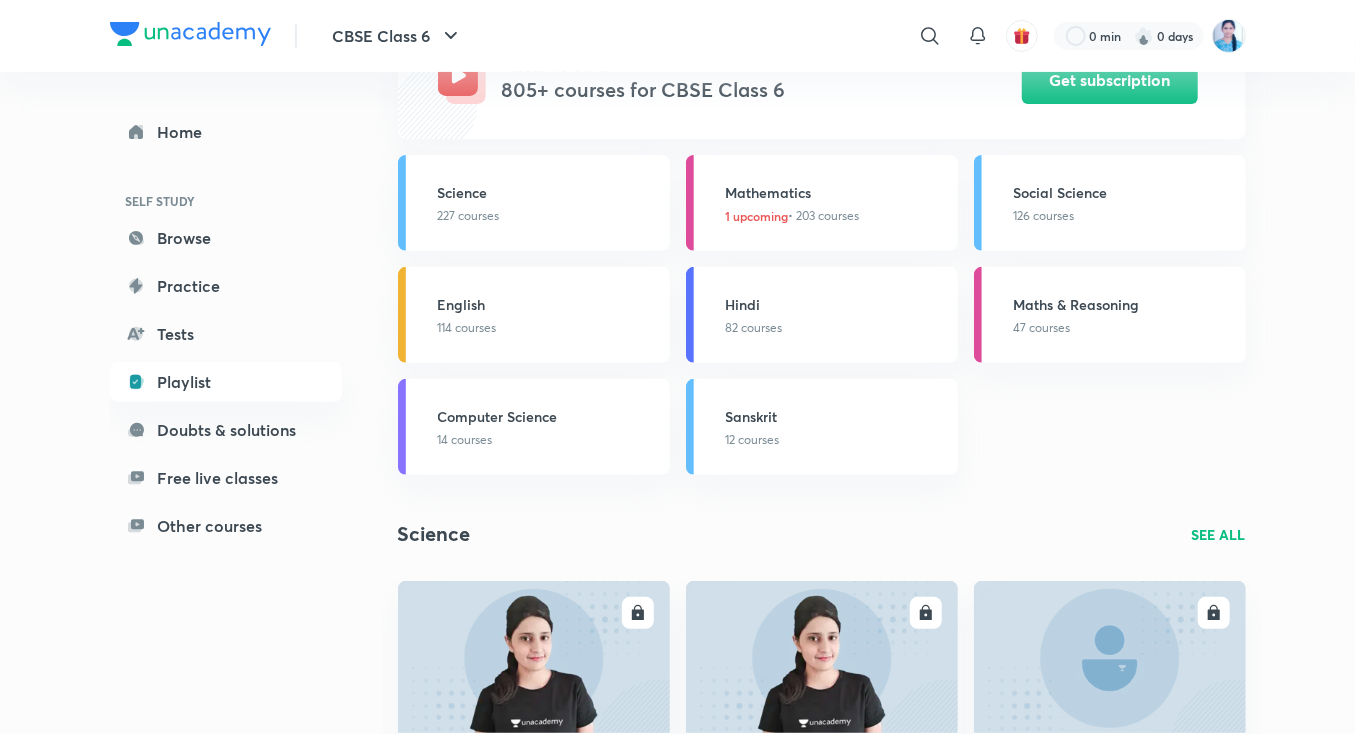scroll, scrollTop: 120, scrollLeft: 0, axis: vertical 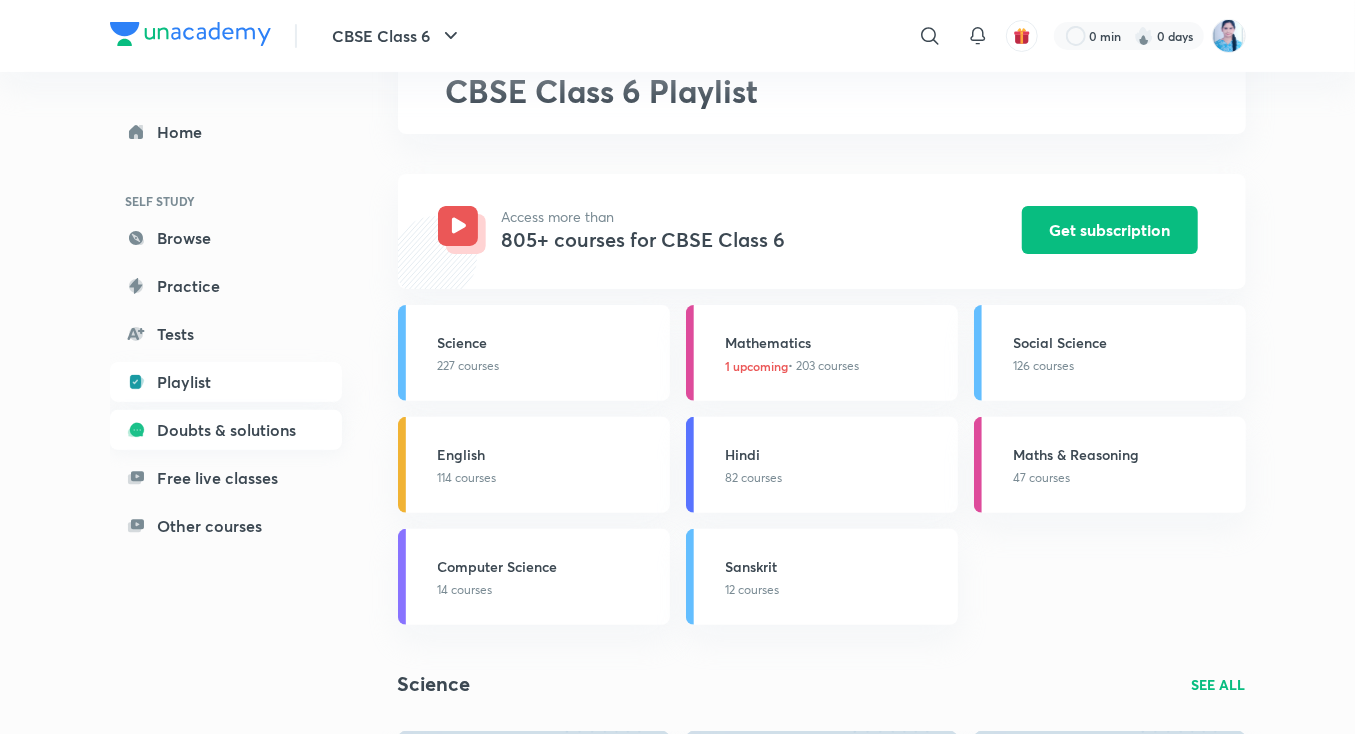 click on "Doubts & solutions" at bounding box center (226, 430) 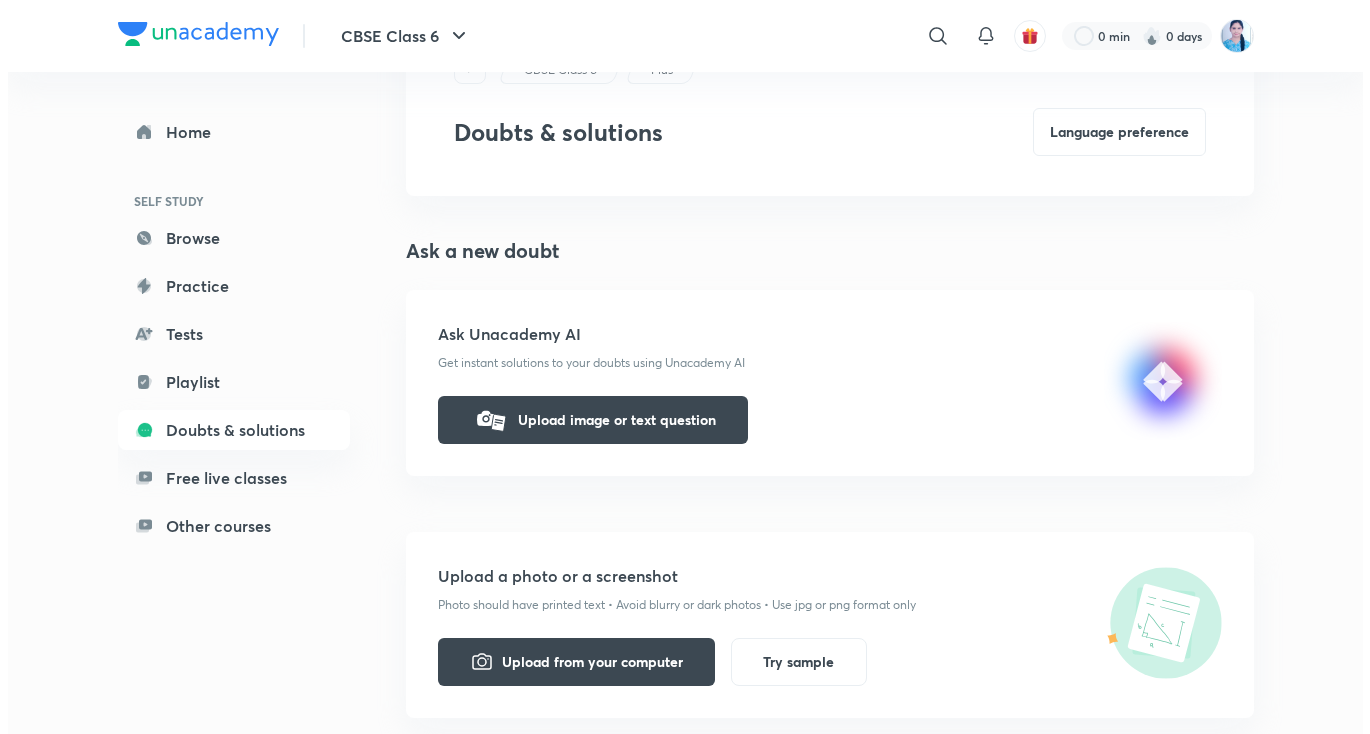 scroll, scrollTop: 120, scrollLeft: 0, axis: vertical 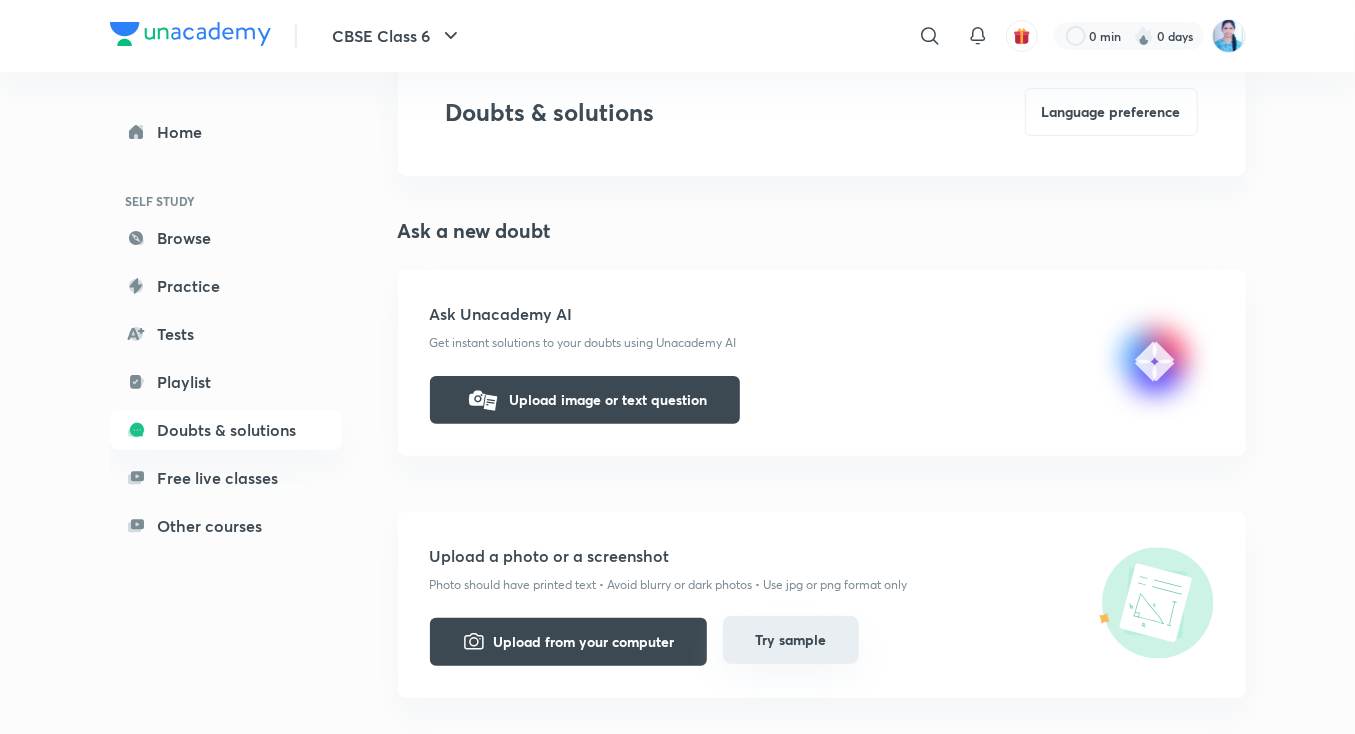 click on "Try sample" at bounding box center (791, 640) 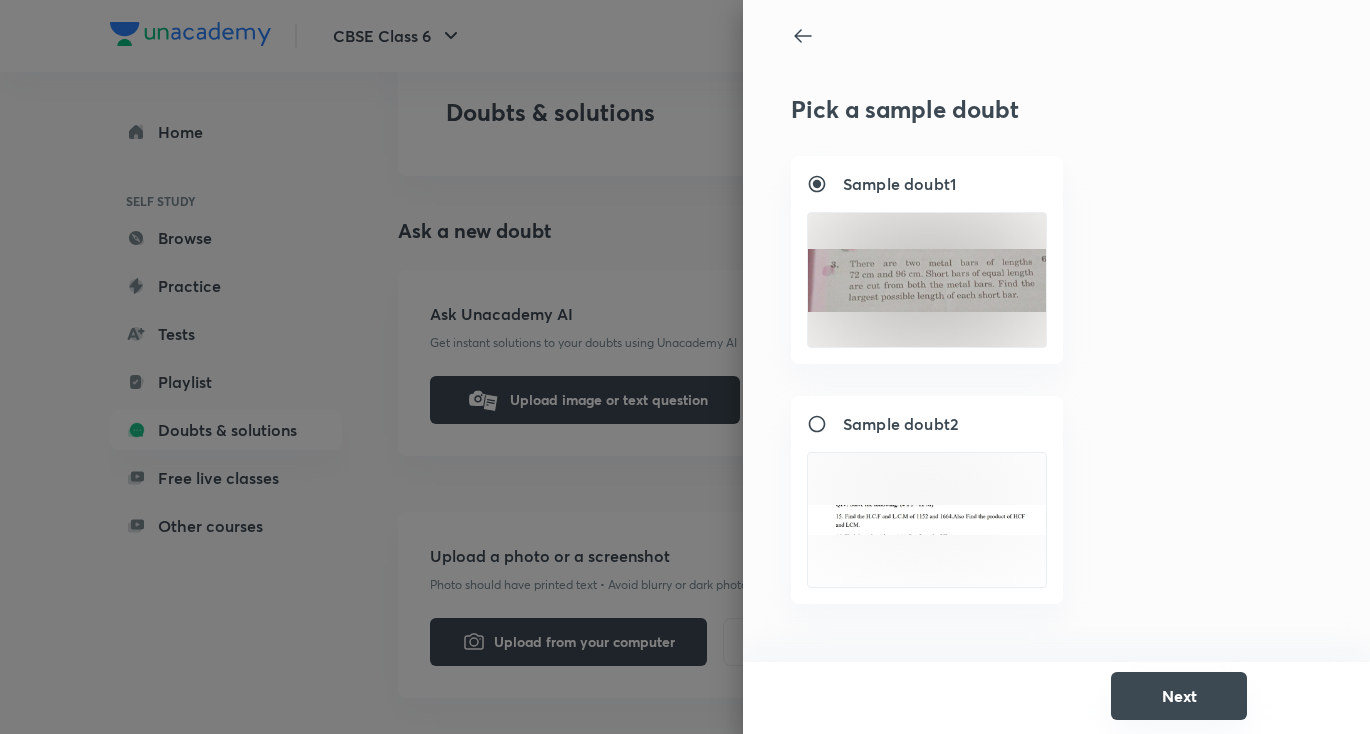 click on "Next" at bounding box center (1179, 696) 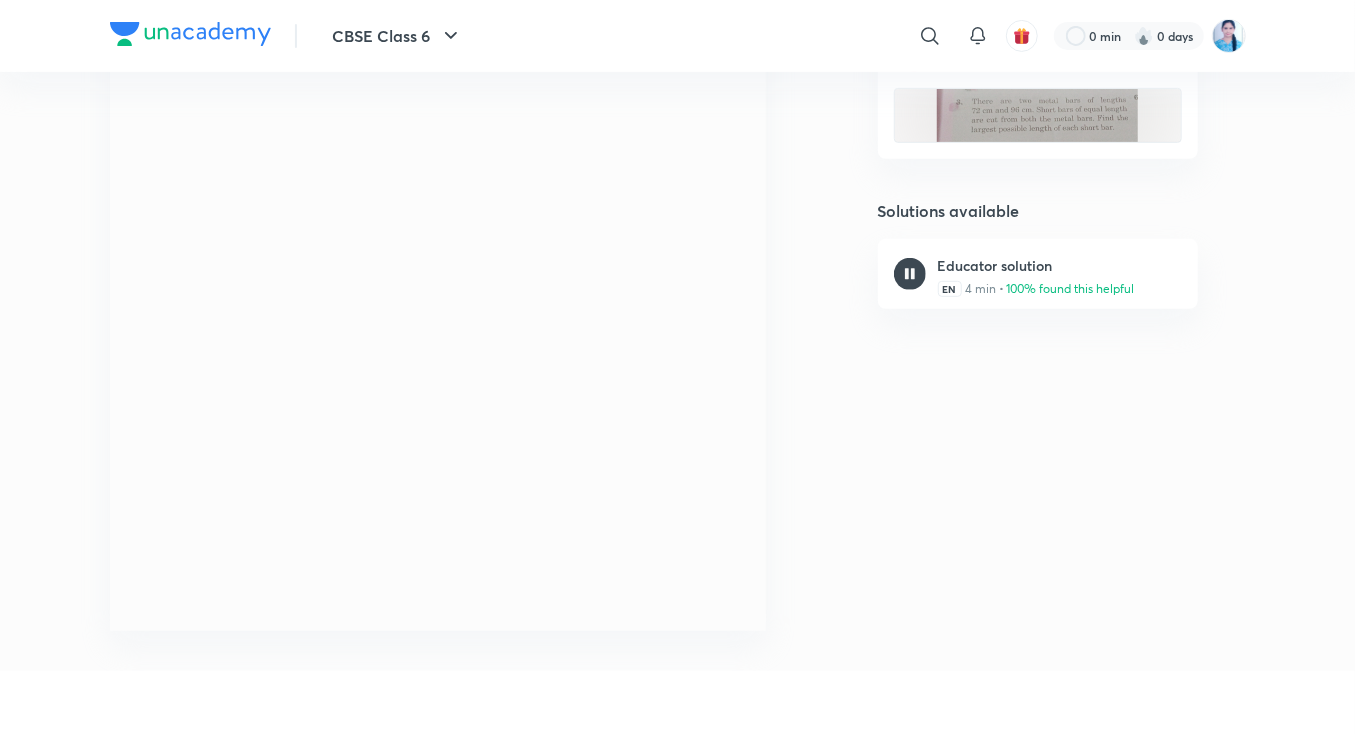 scroll, scrollTop: 0, scrollLeft: 0, axis: both 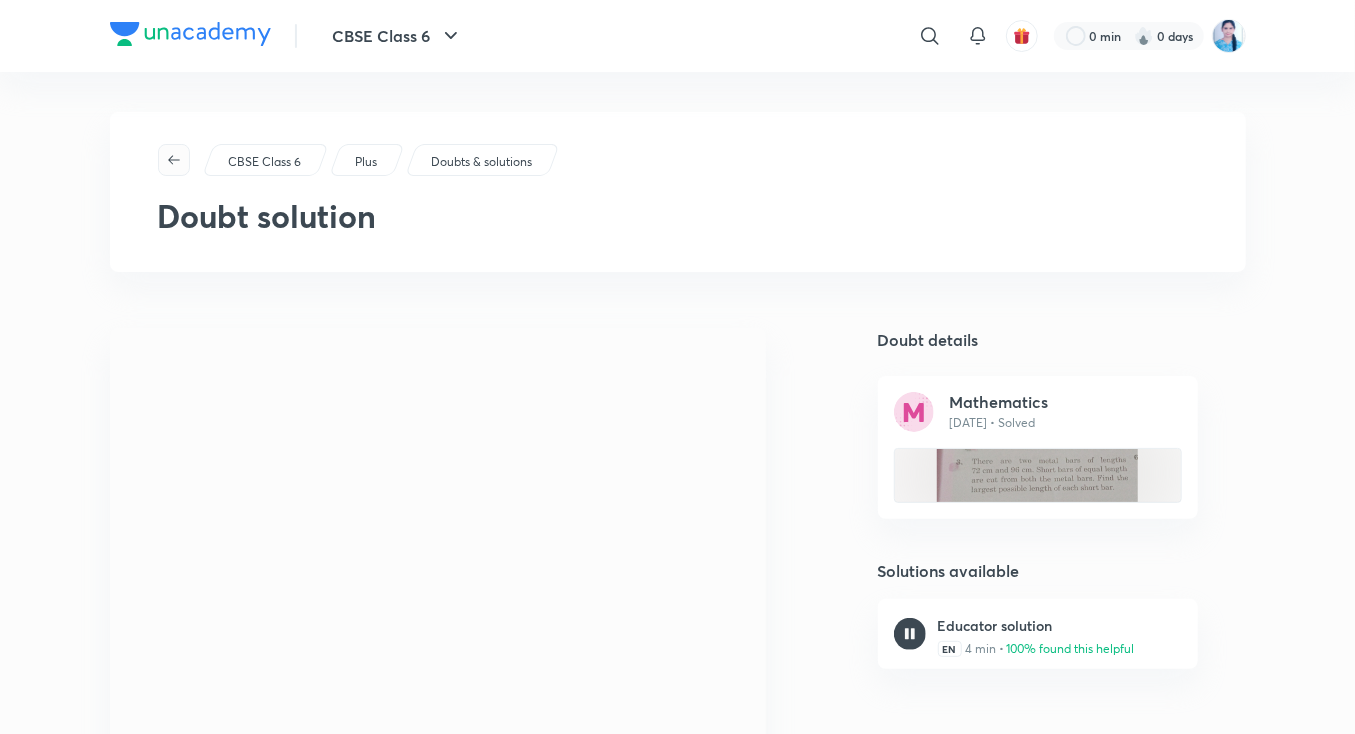 click 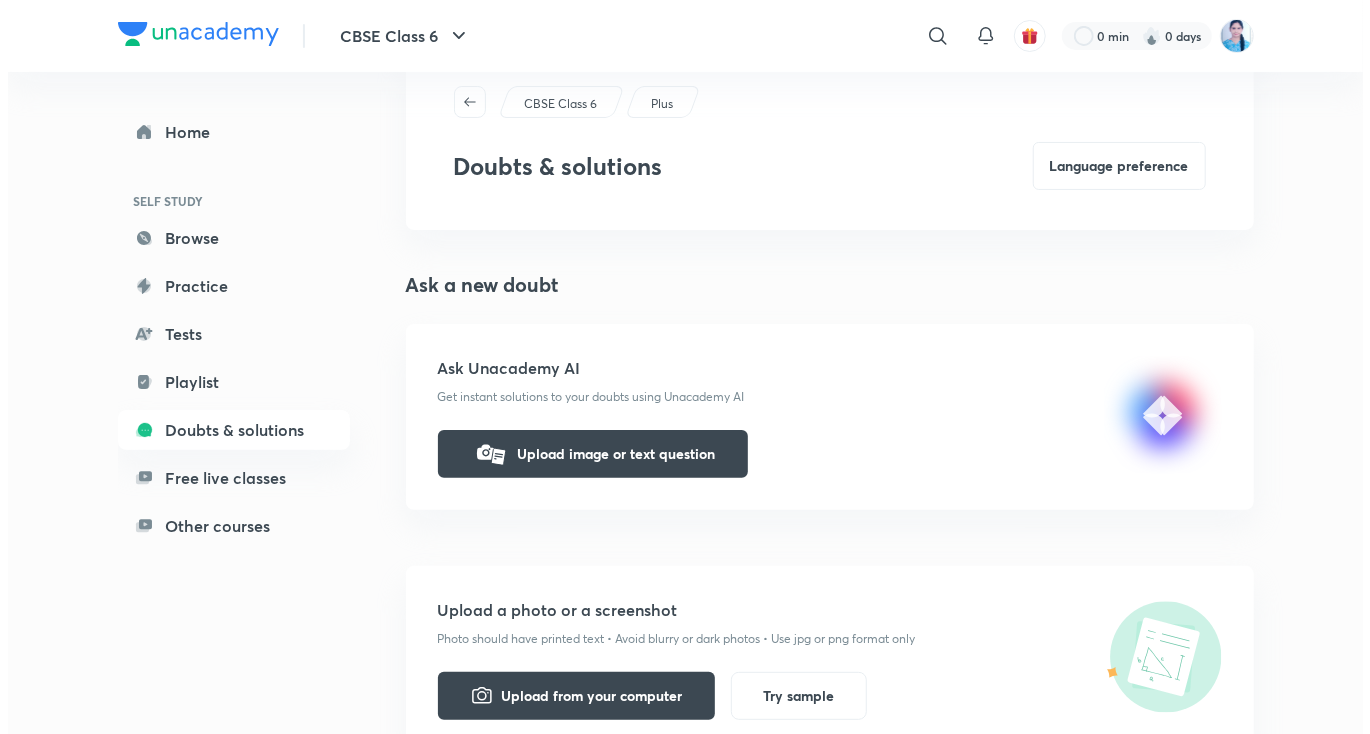 scroll, scrollTop: 120, scrollLeft: 0, axis: vertical 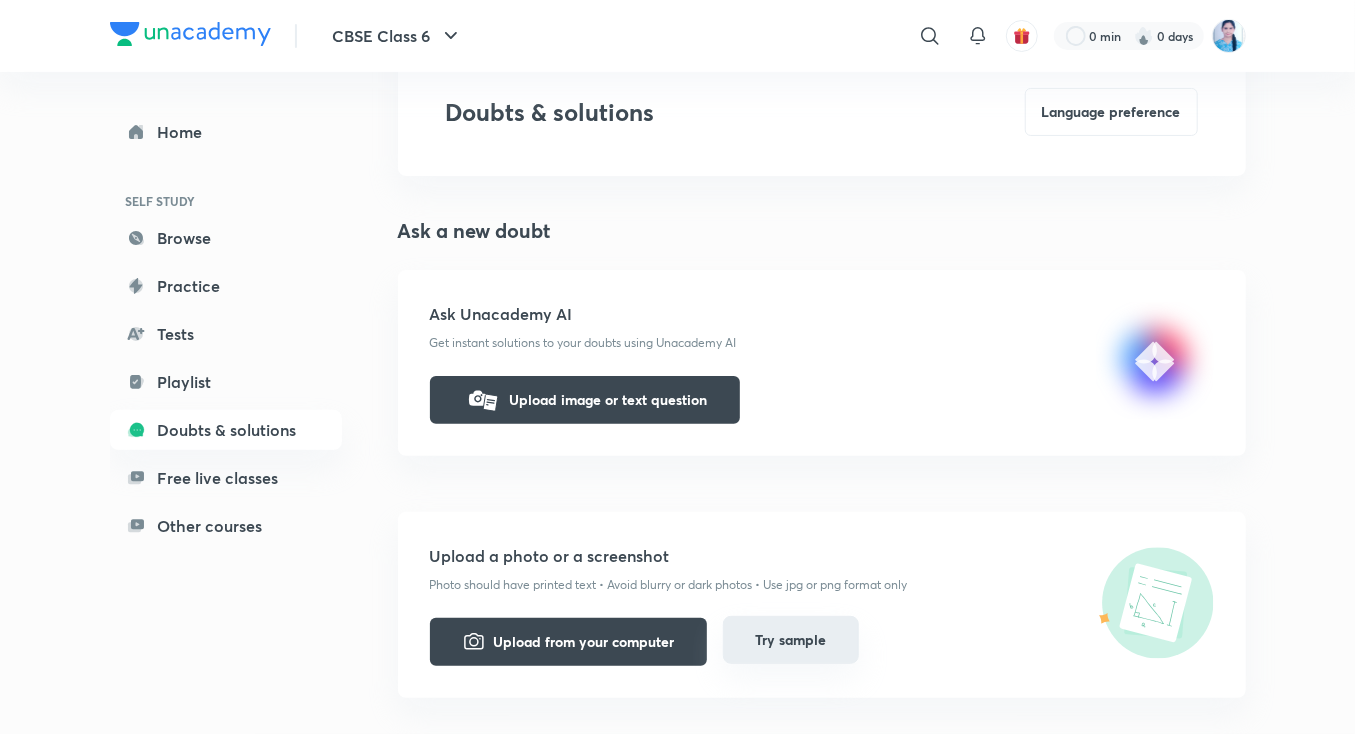 click on "Try sample" at bounding box center [791, 640] 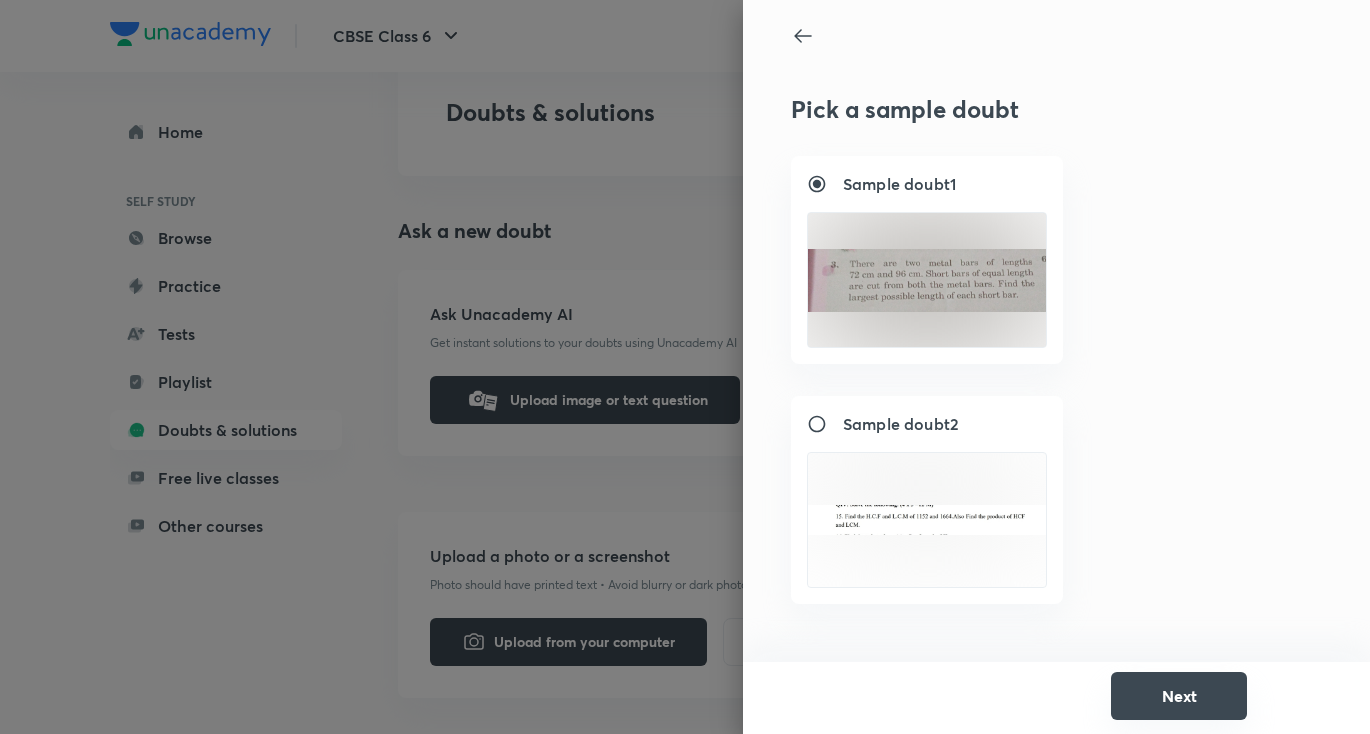 click on "Next" at bounding box center (1179, 696) 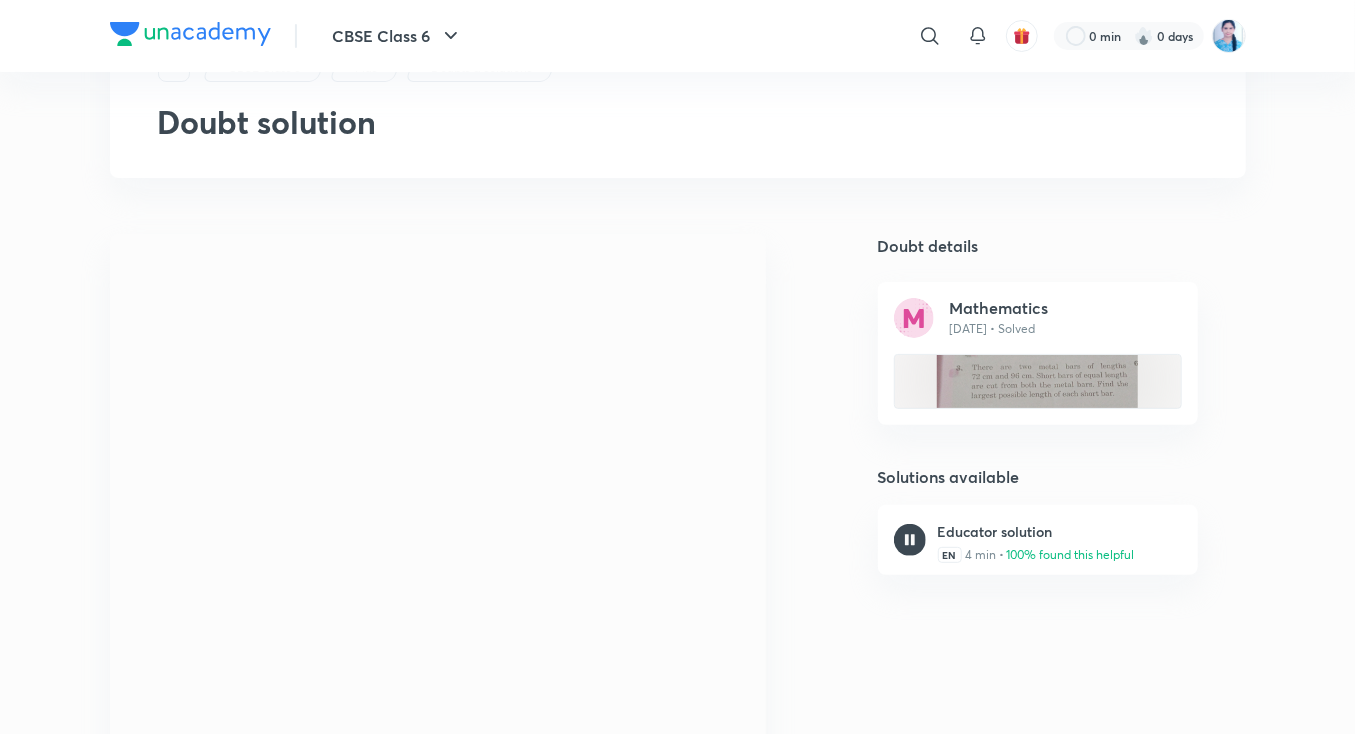 scroll, scrollTop: 0, scrollLeft: 0, axis: both 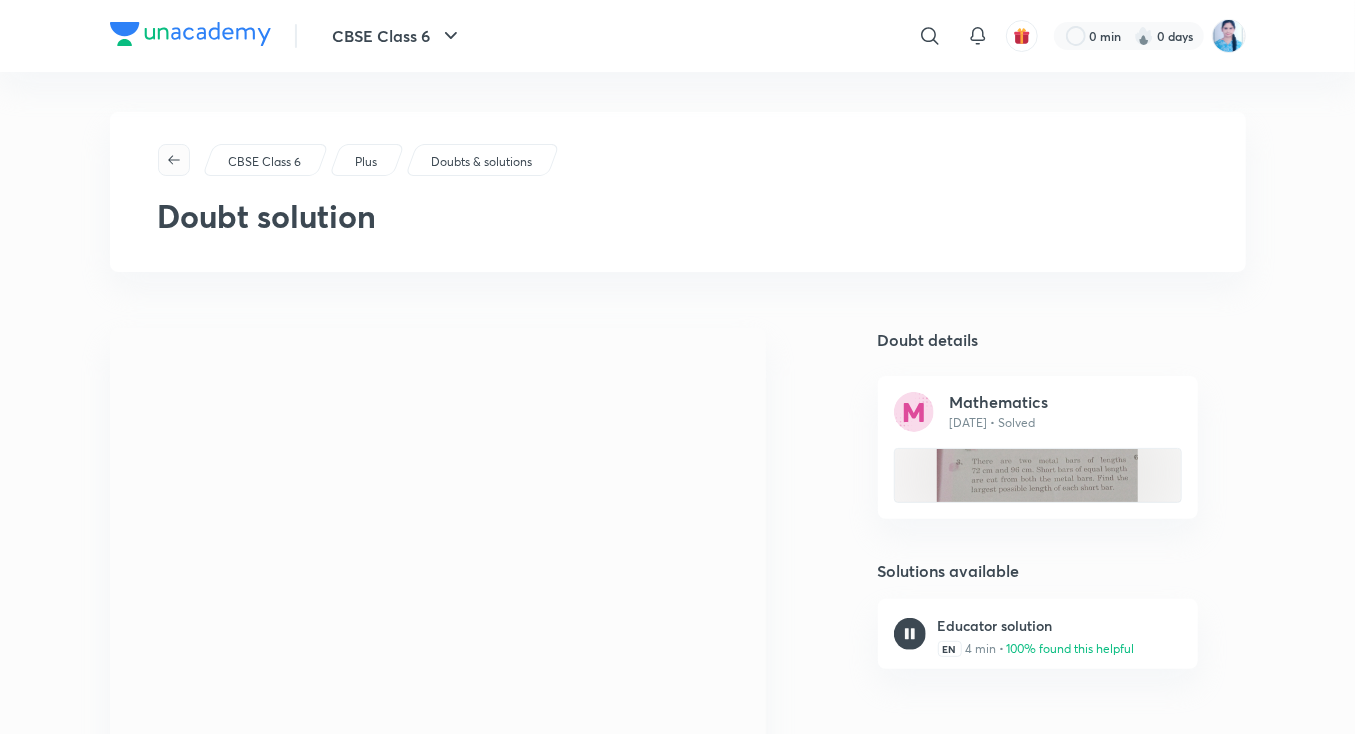 click 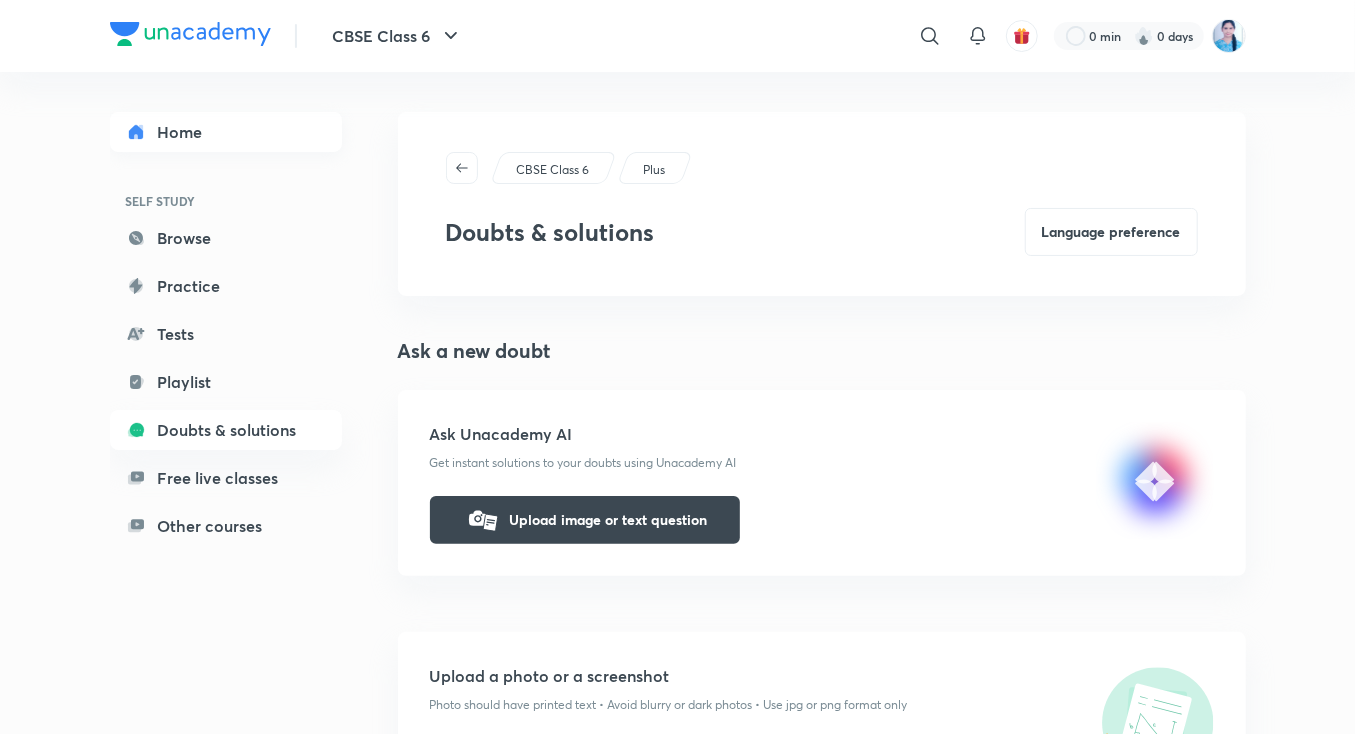 click on "Home" at bounding box center [226, 132] 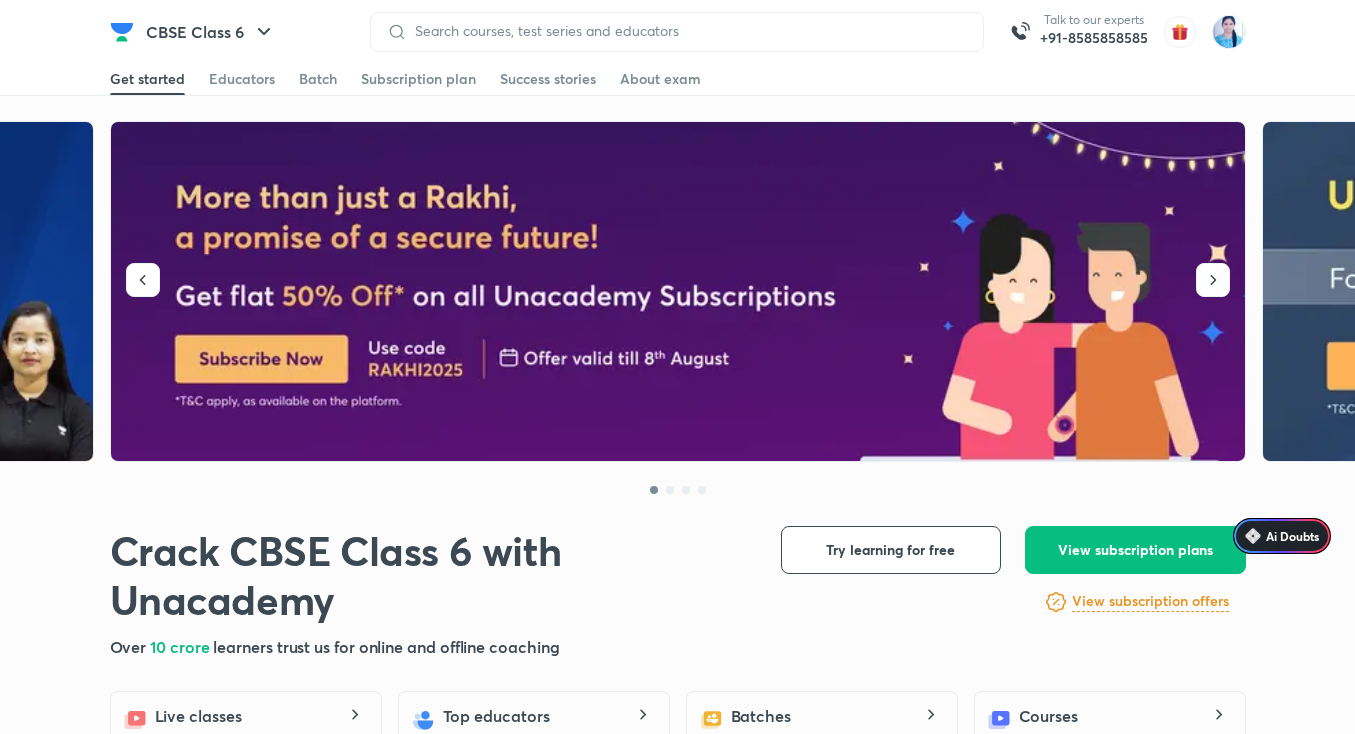 click on "Get started Educators Batch Subscription plan Success stories About exam" at bounding box center [678, 79] 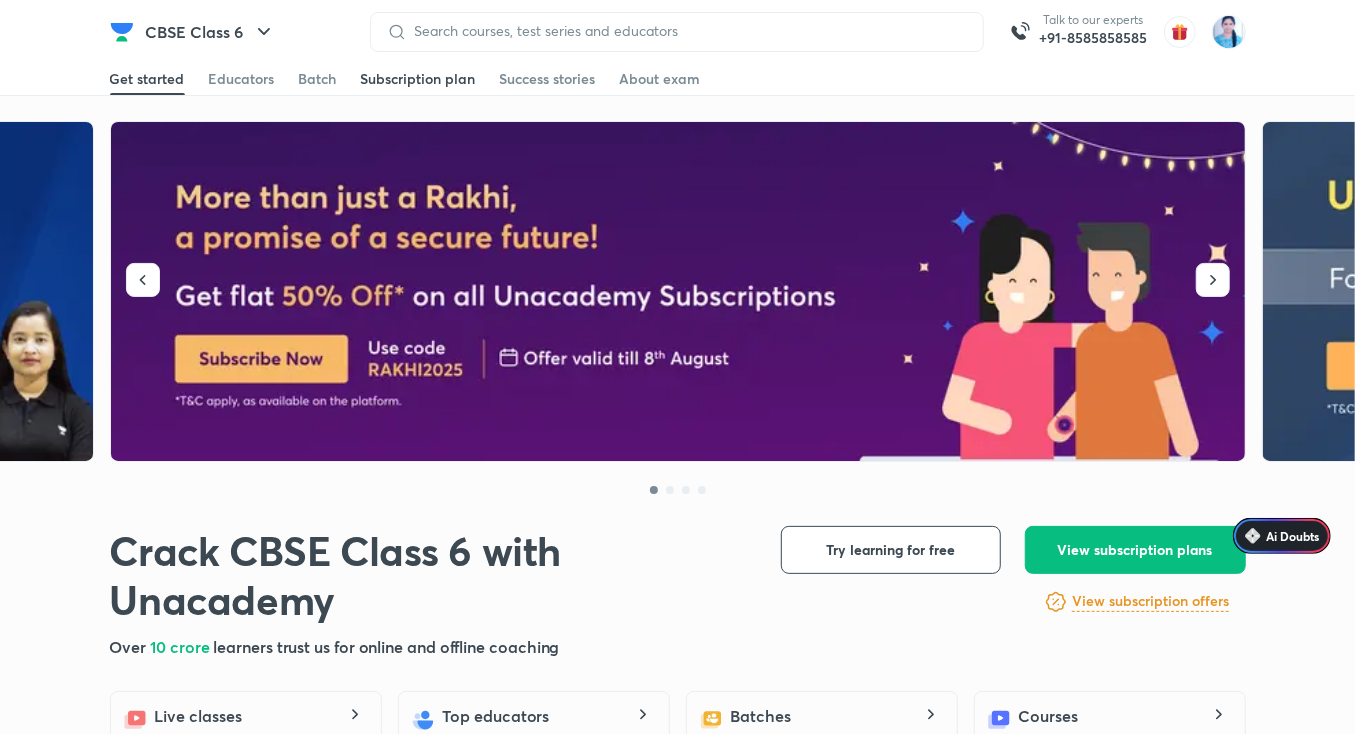 click on "Subscription plan" at bounding box center [418, 79] 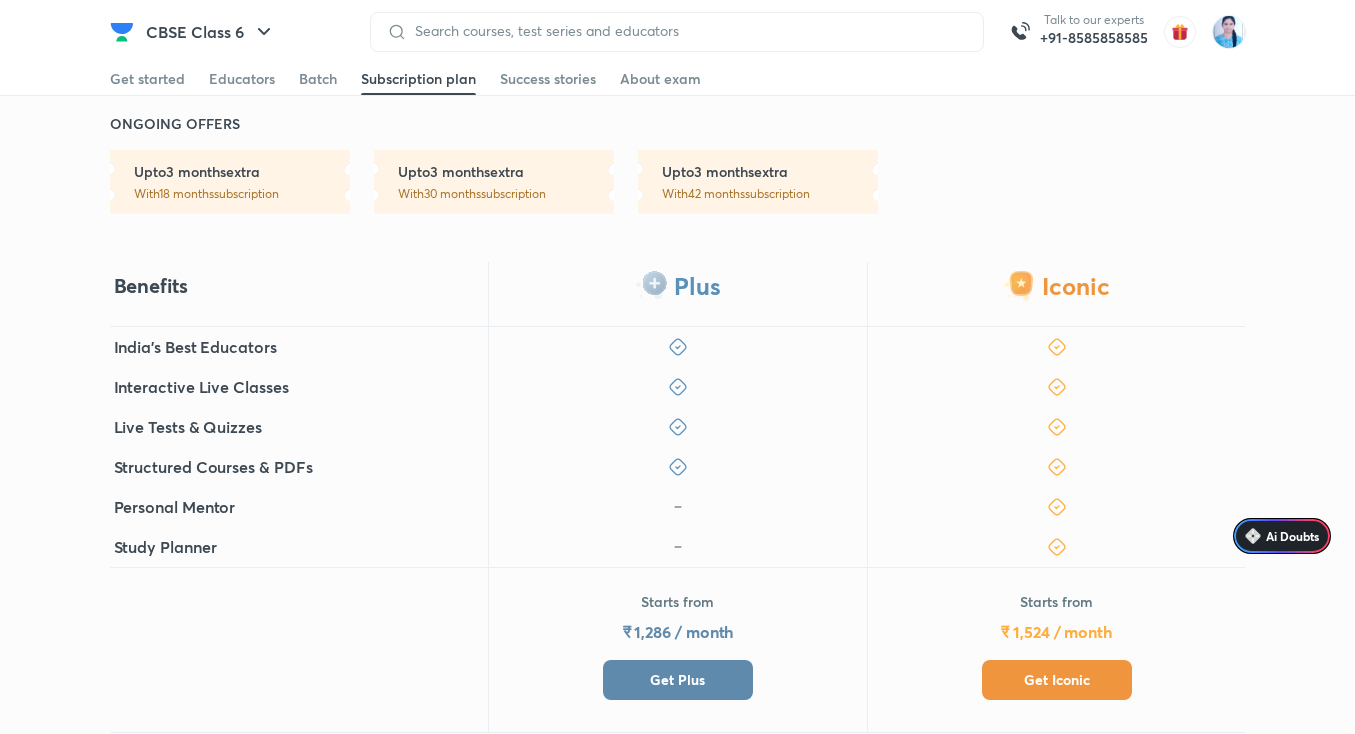 scroll, scrollTop: 510, scrollLeft: 0, axis: vertical 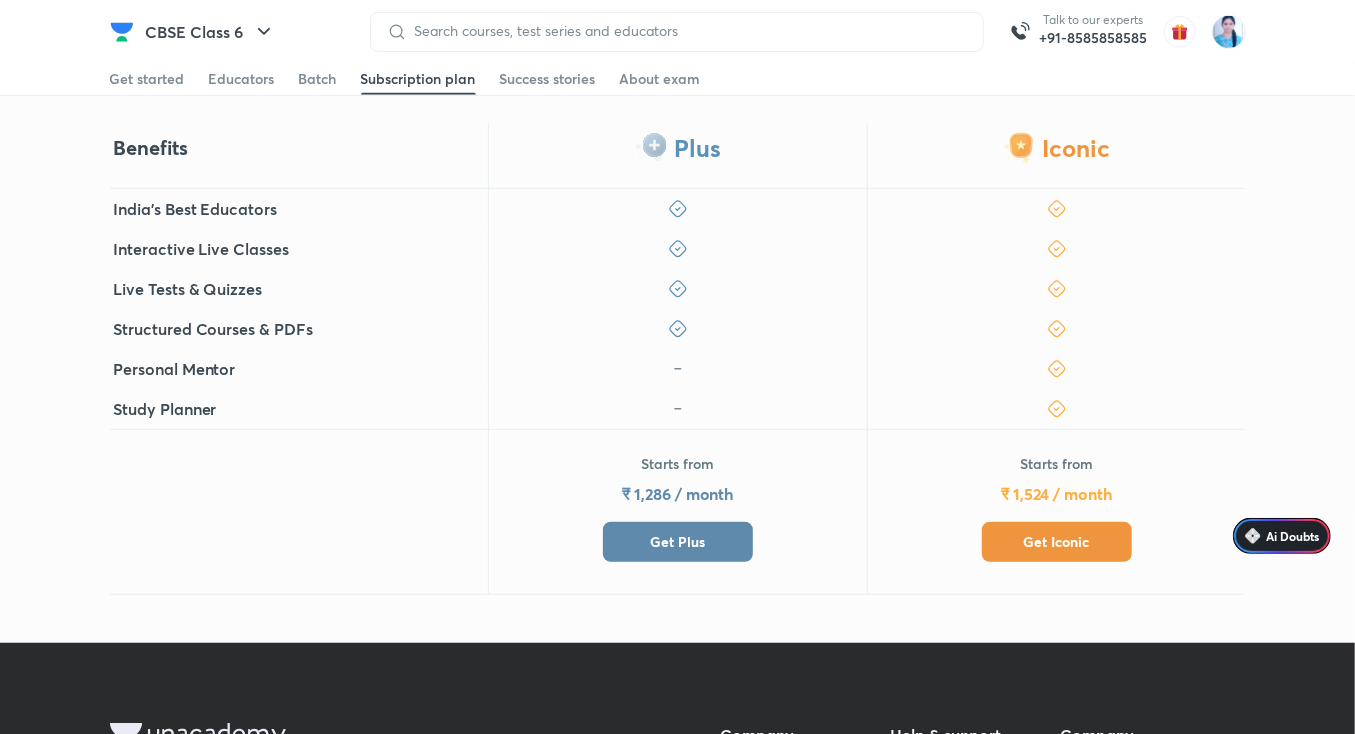 click on "Get Iconic" at bounding box center [1057, 542] 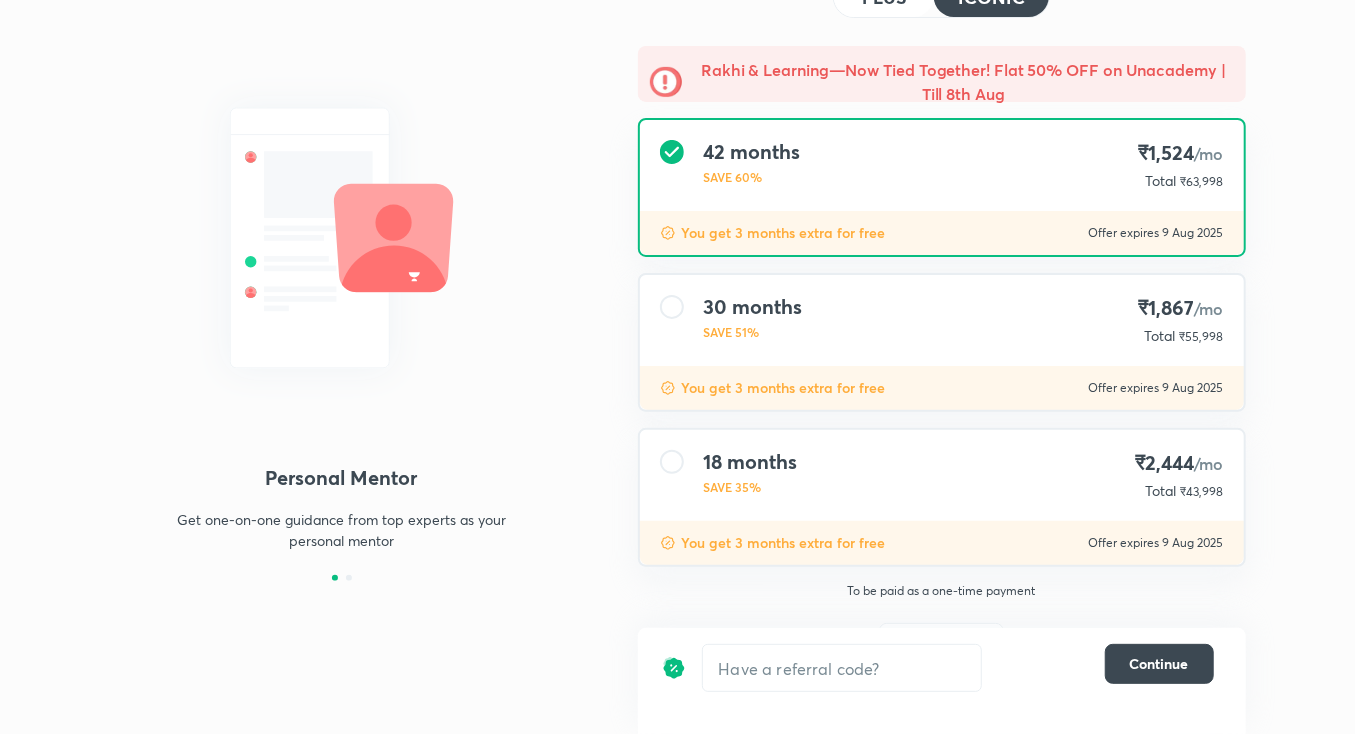 scroll, scrollTop: 207, scrollLeft: 0, axis: vertical 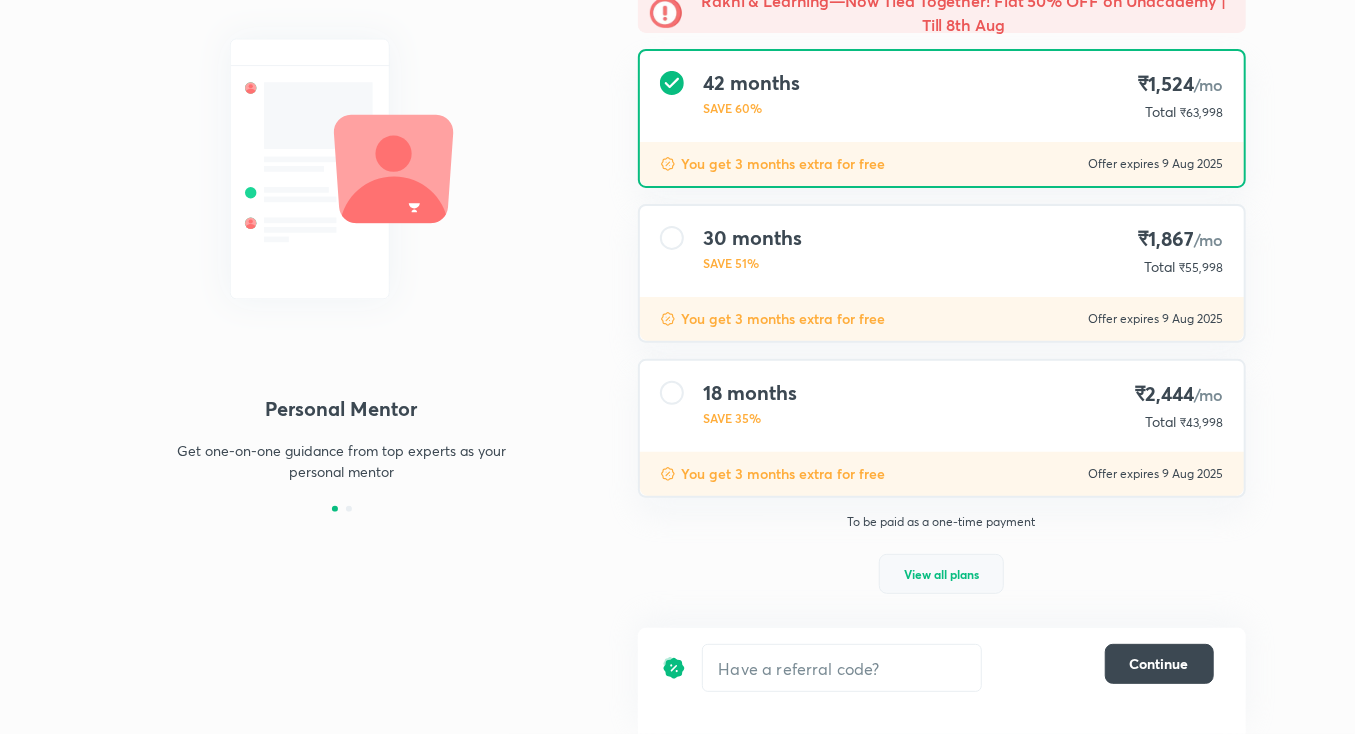 click on "View all plans" at bounding box center [941, 574] 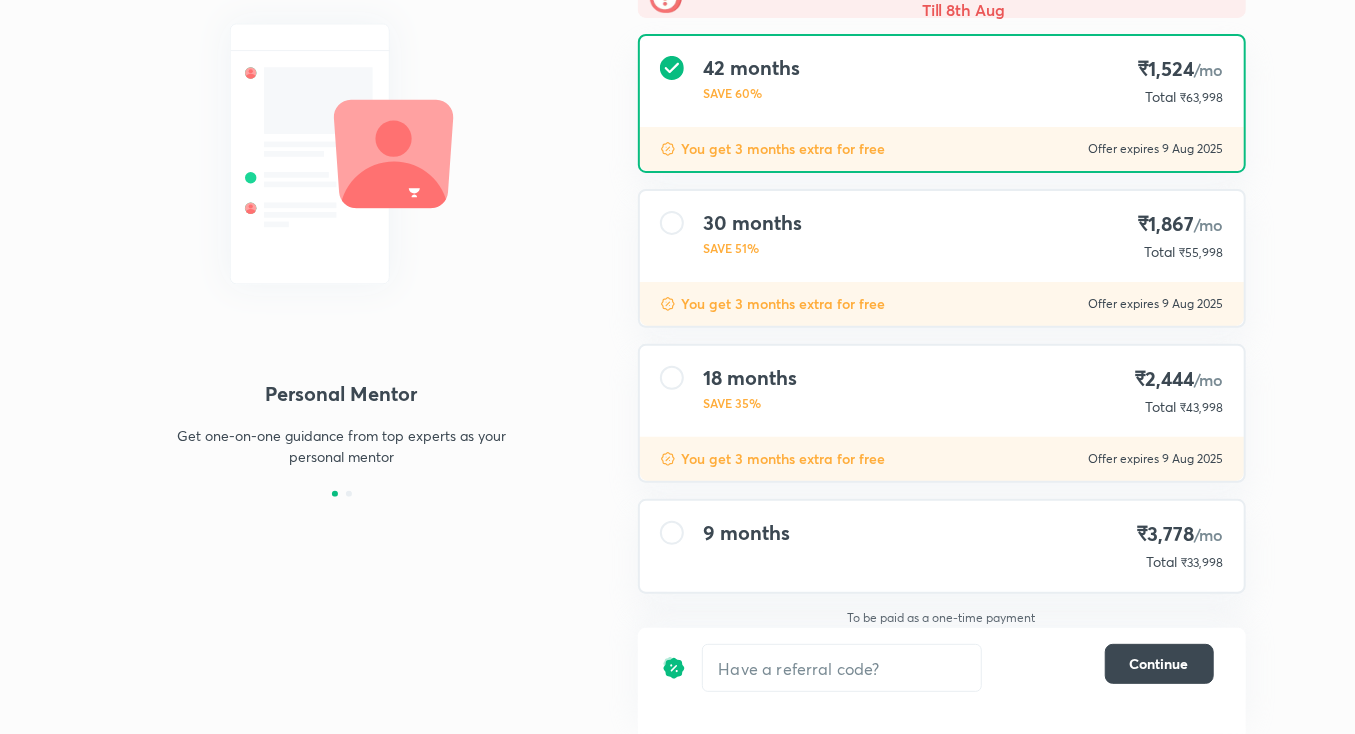 scroll, scrollTop: 231, scrollLeft: 0, axis: vertical 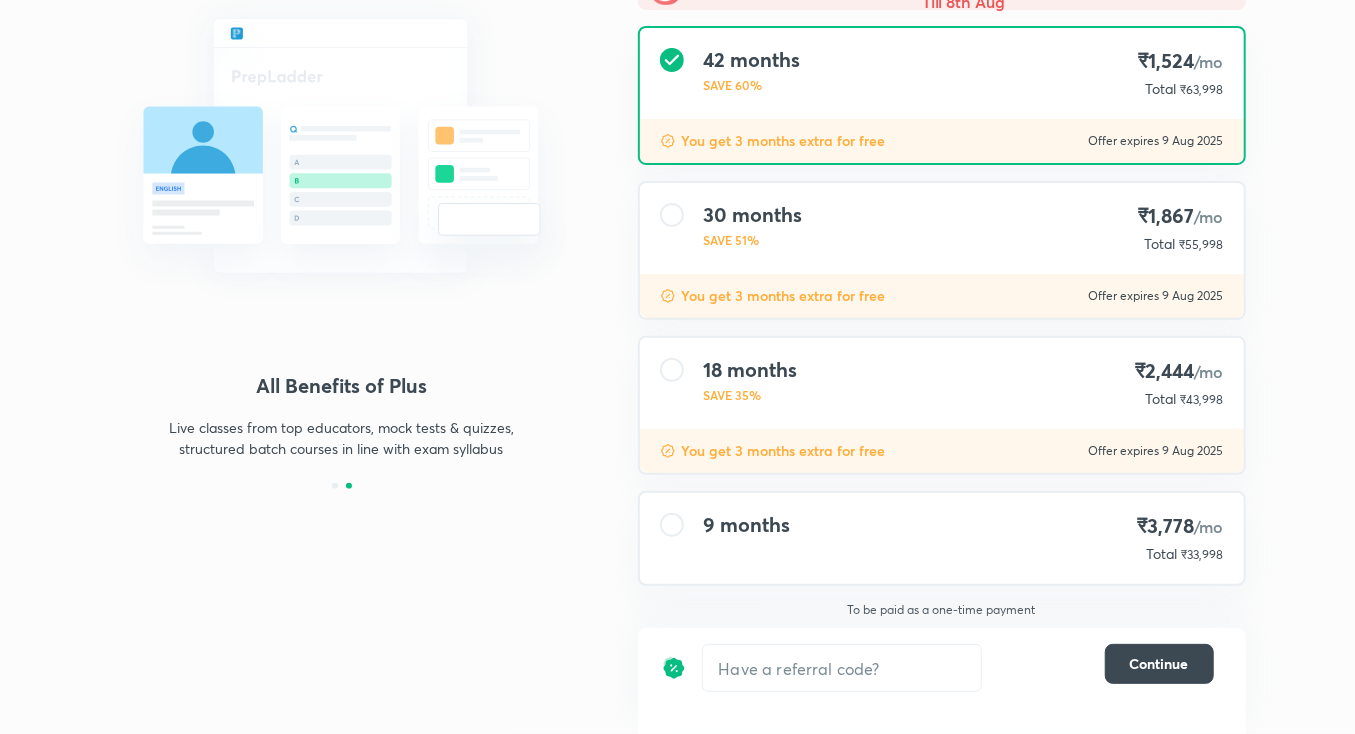 click on "9 months ₹3,778  /mo Total ₹33,998" at bounding box center (942, 538) 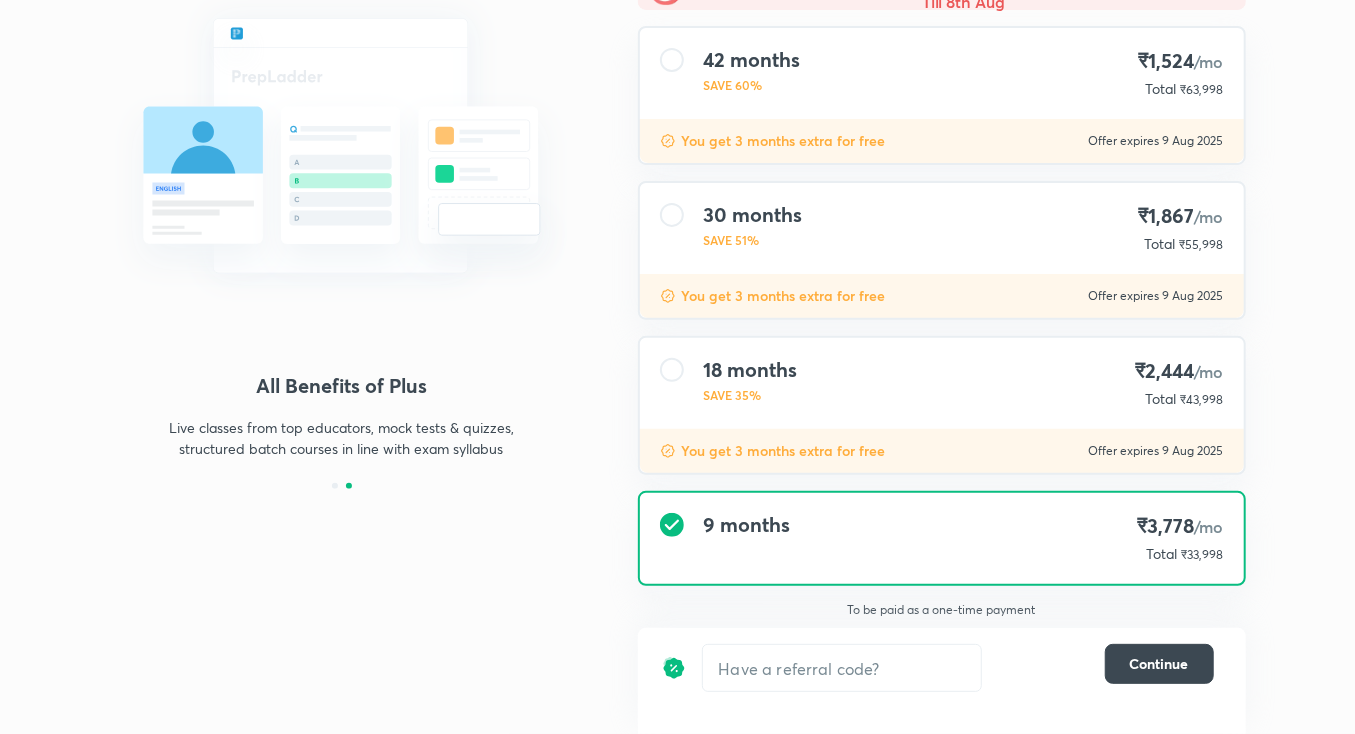 scroll, scrollTop: 228, scrollLeft: 0, axis: vertical 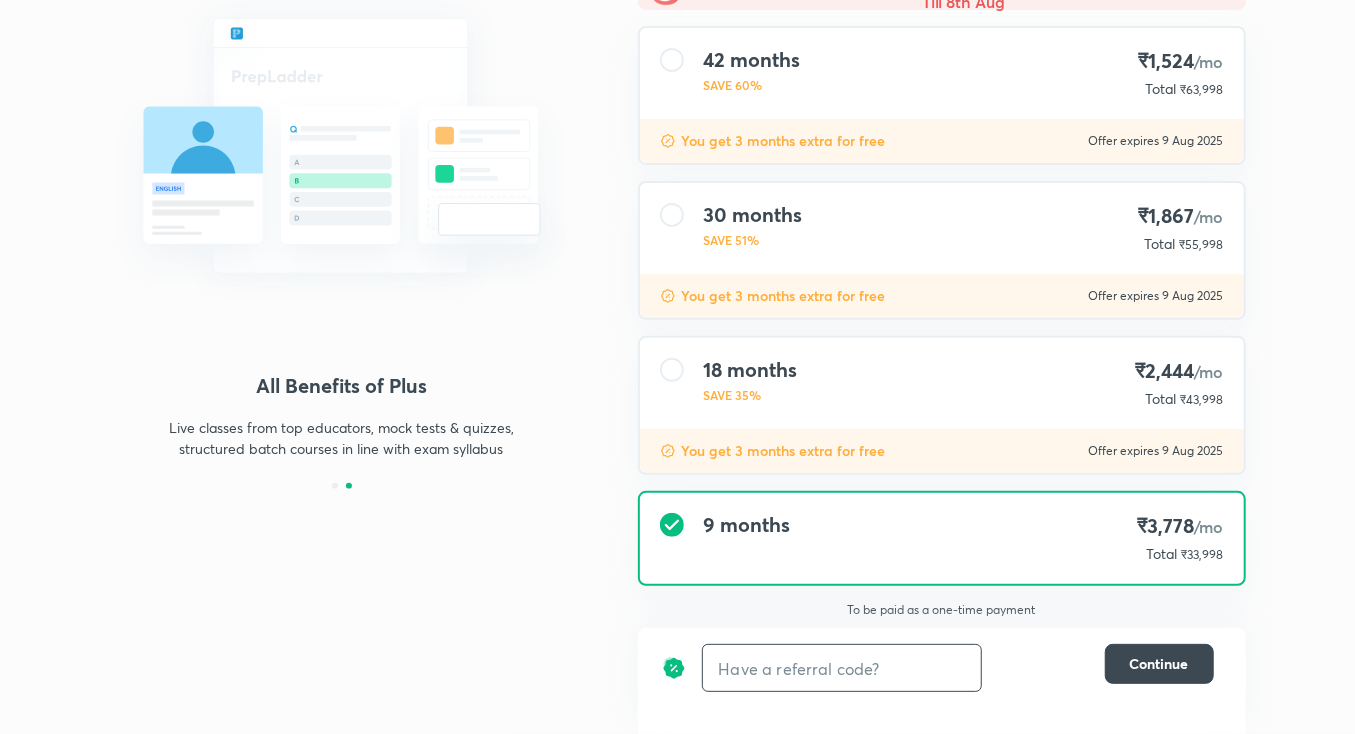 click at bounding box center [842, 668] 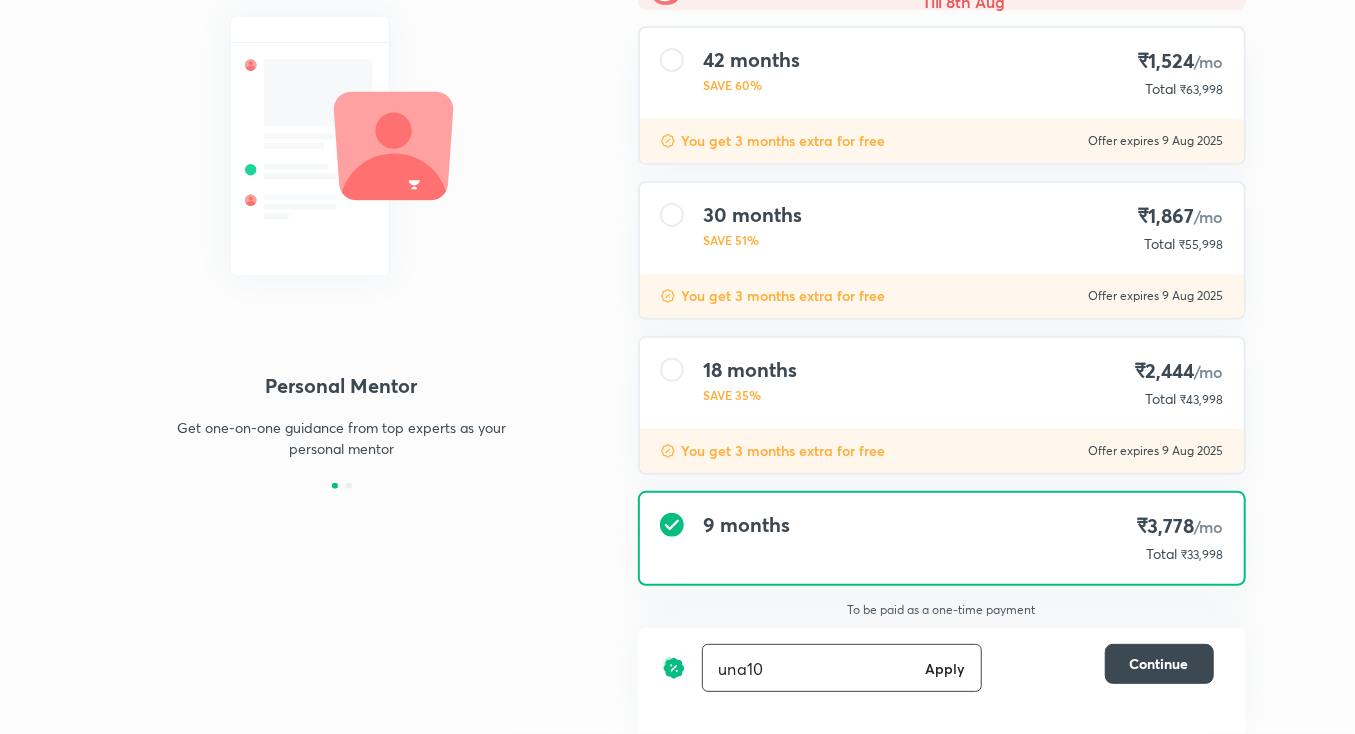 type on "una10" 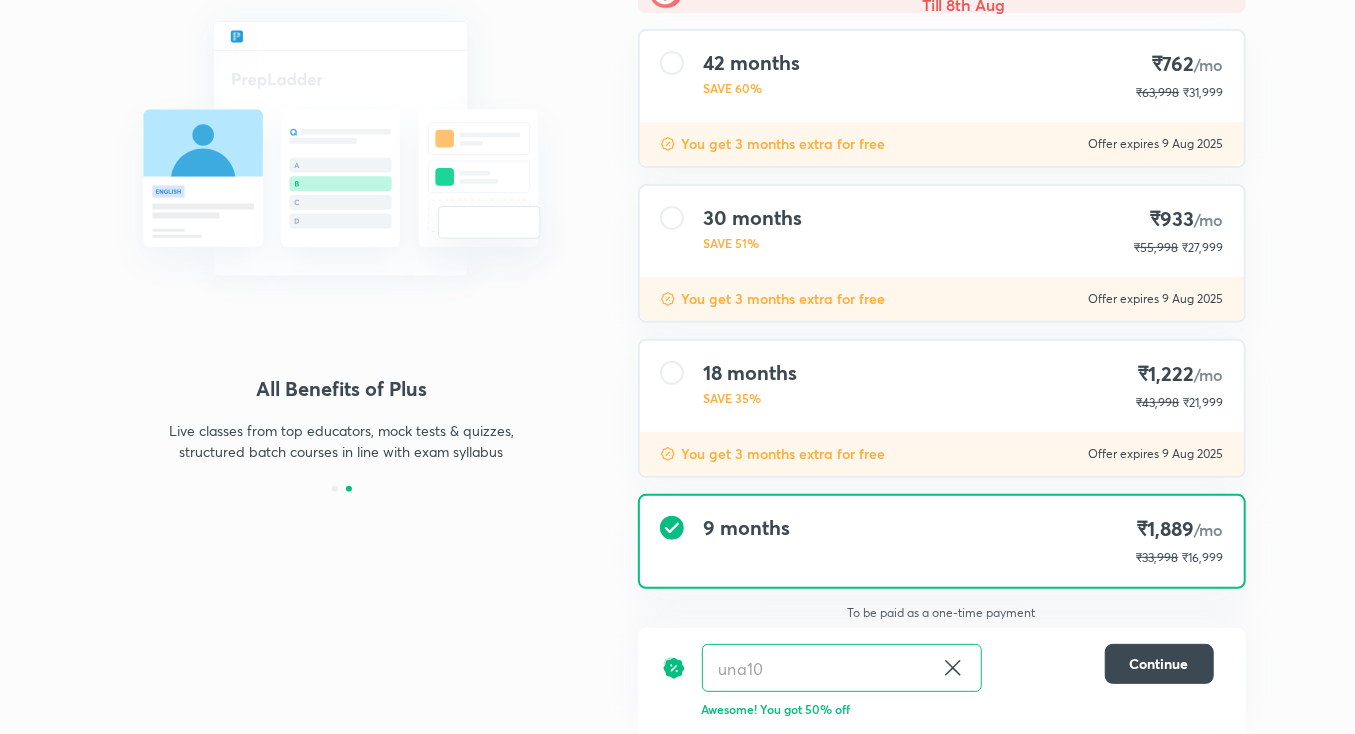 scroll, scrollTop: 228, scrollLeft: 0, axis: vertical 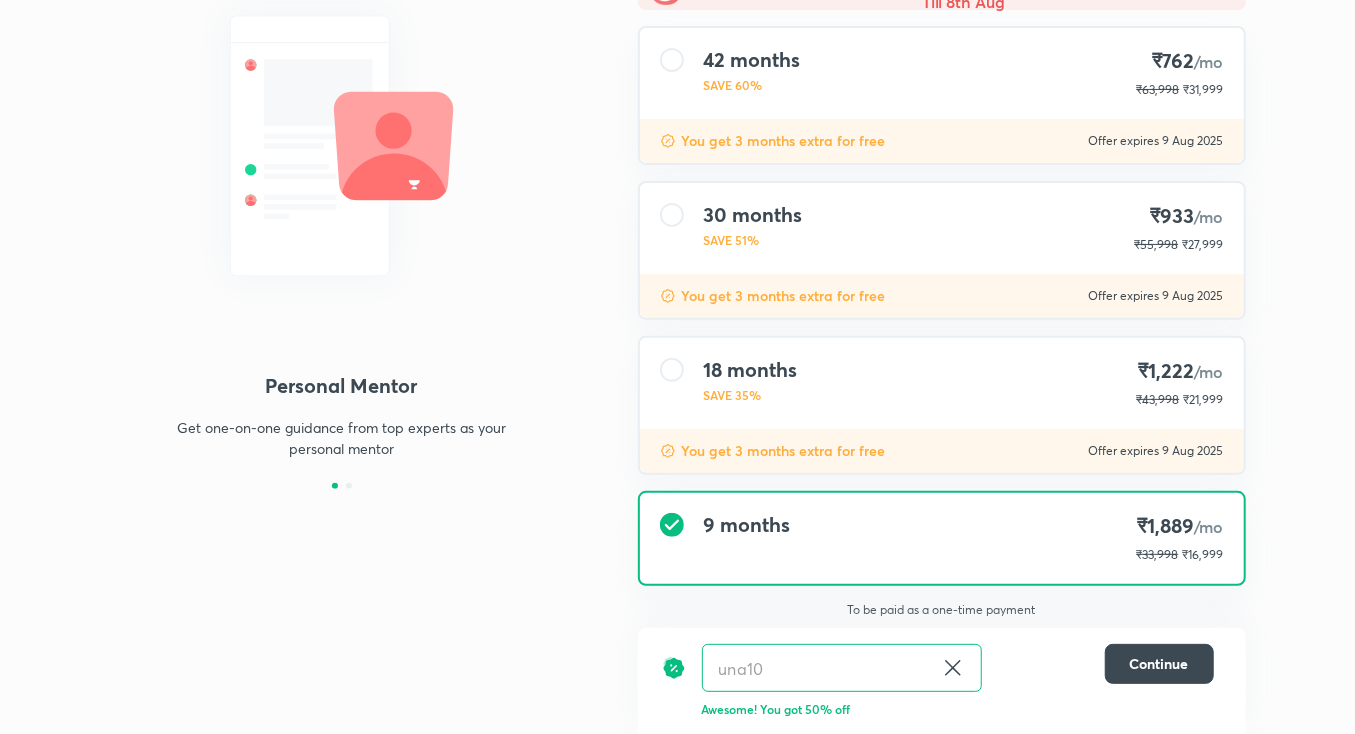 click on "30 months SAVE 51%" at bounding box center (753, 228) 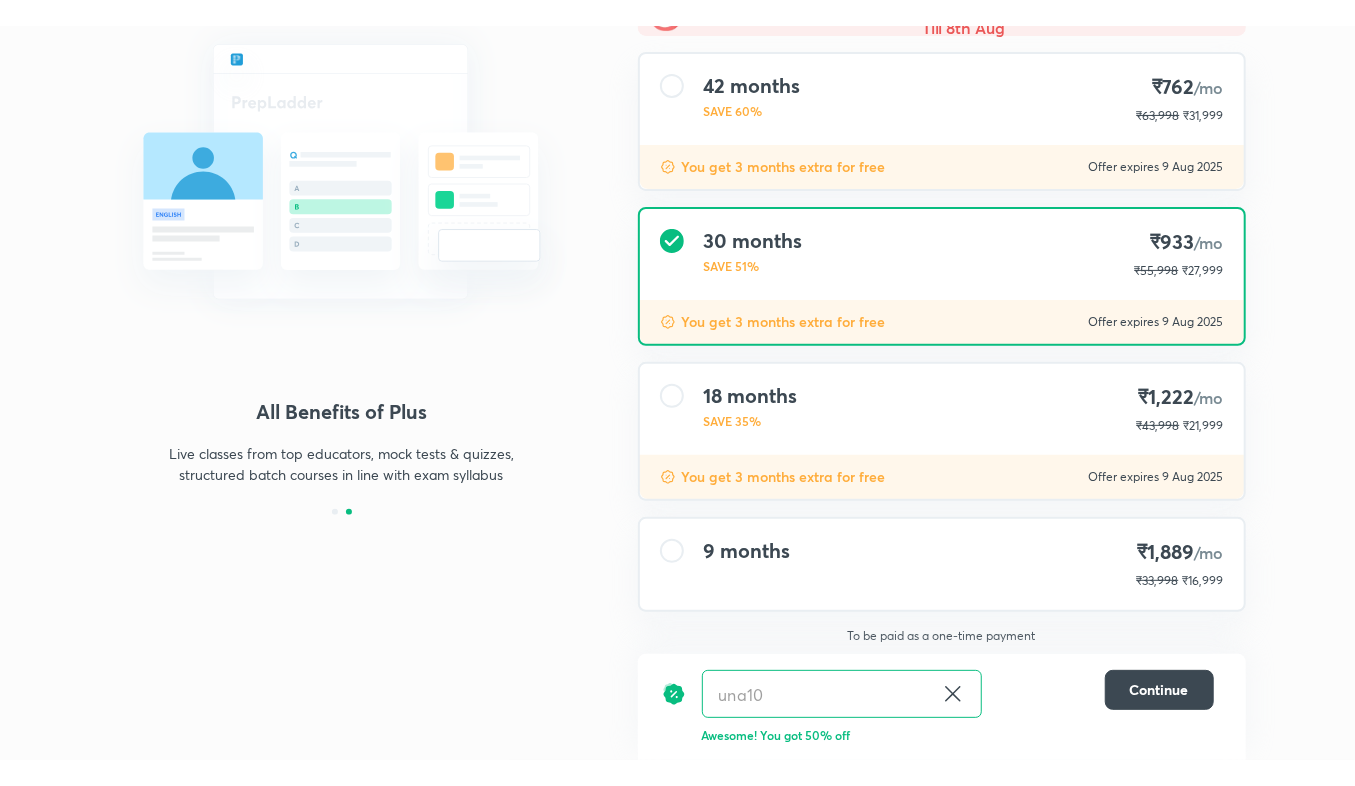 scroll, scrollTop: 176, scrollLeft: 0, axis: vertical 